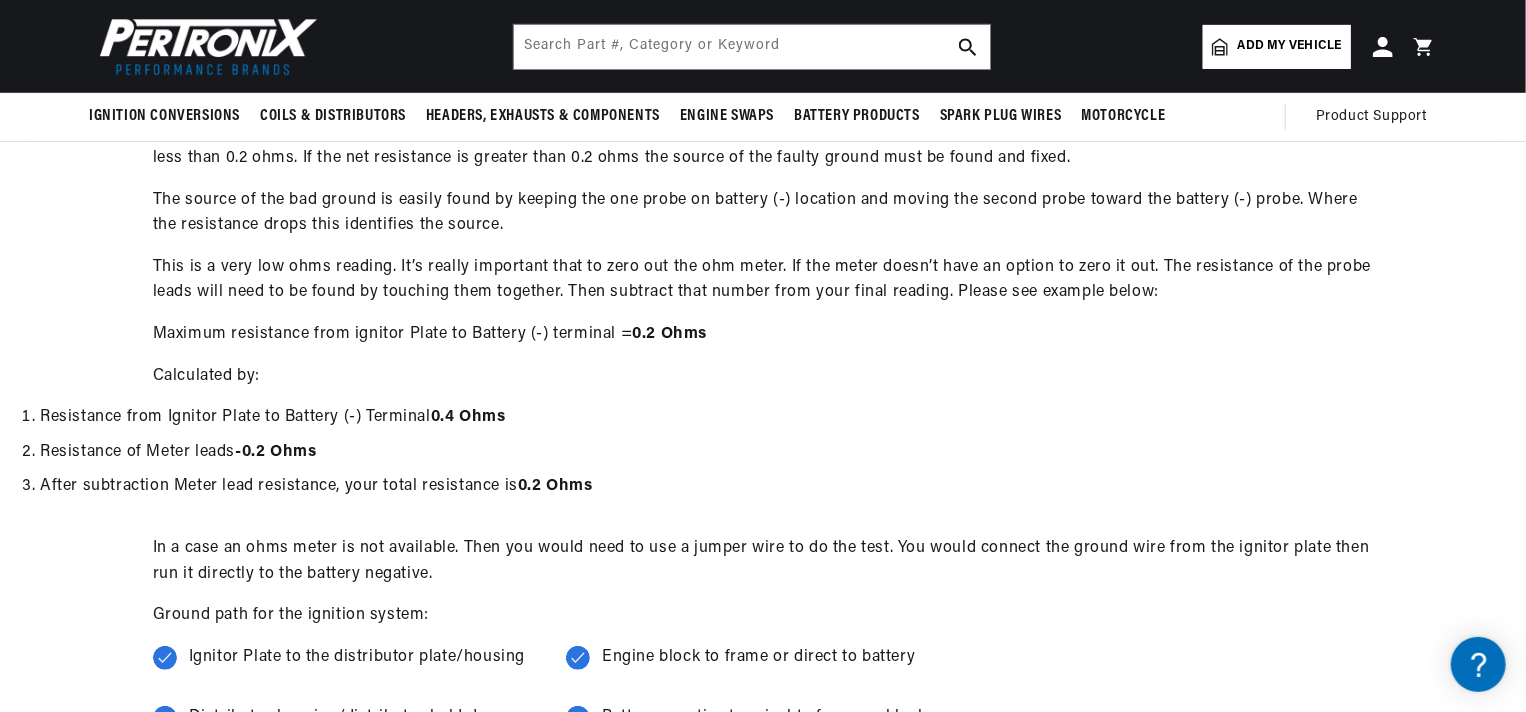 scroll, scrollTop: 248, scrollLeft: 0, axis: vertical 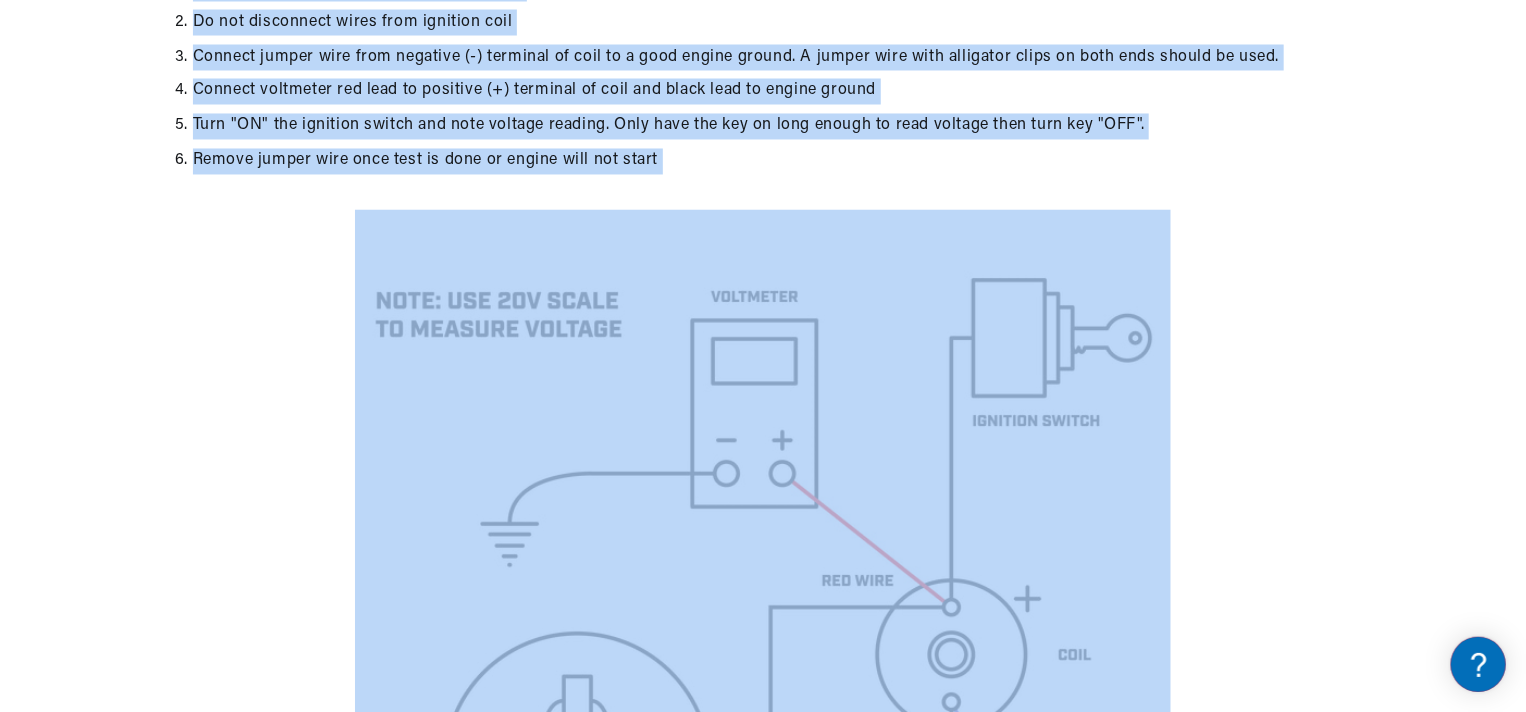 drag, startPoint x: 151, startPoint y: 261, endPoint x: 1184, endPoint y: 450, distance: 1050.1476 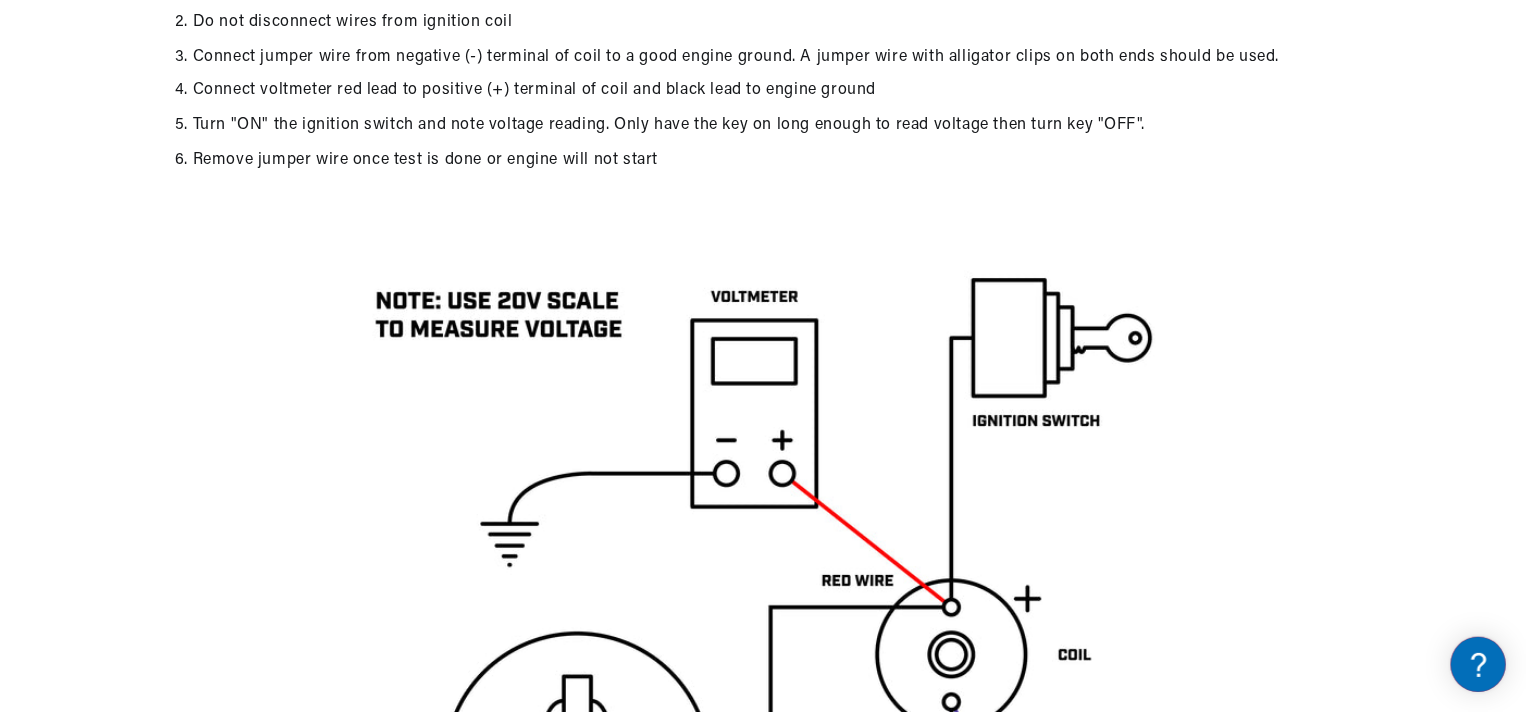 scroll, scrollTop: 0, scrollLeft: 746, axis: horizontal 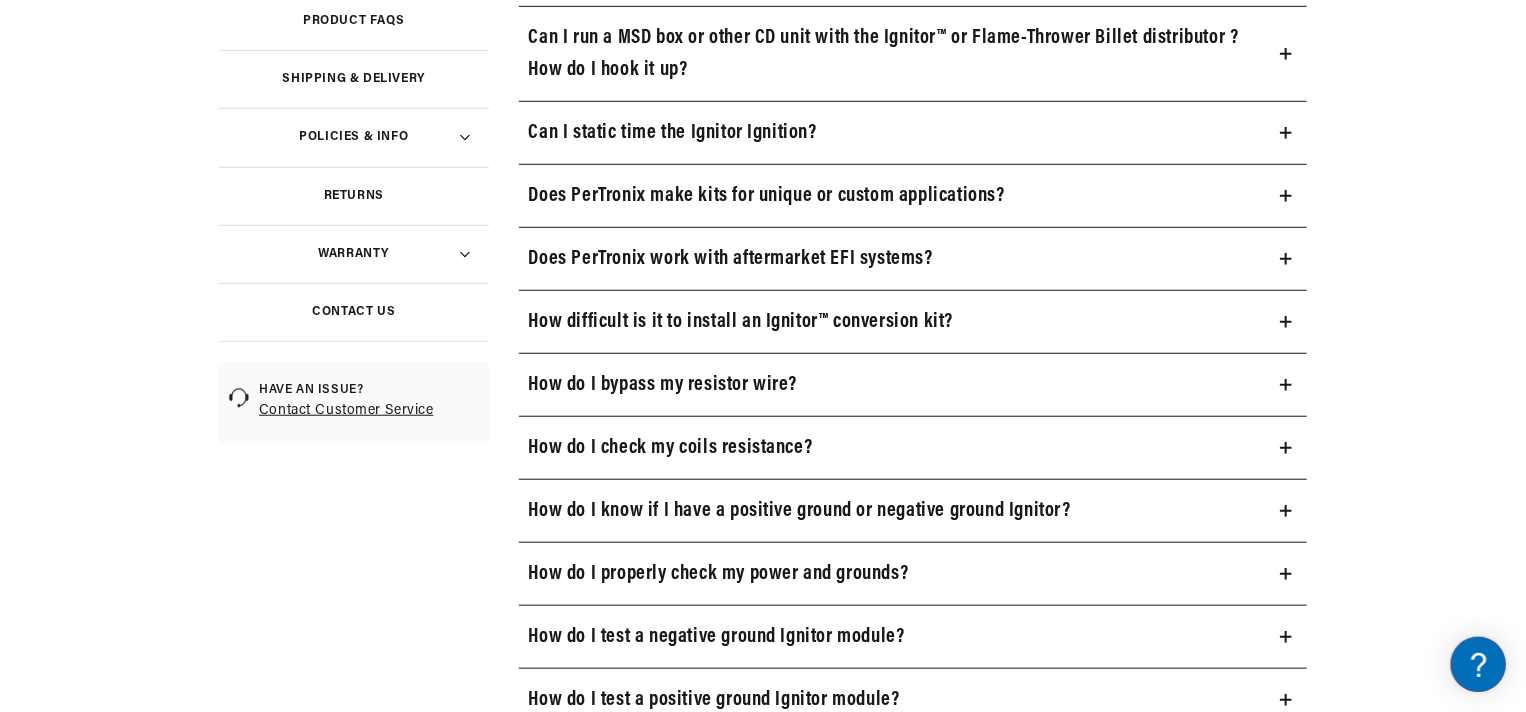 click on "Can I static time the Ignitor Ignition?" at bounding box center (673, 133) 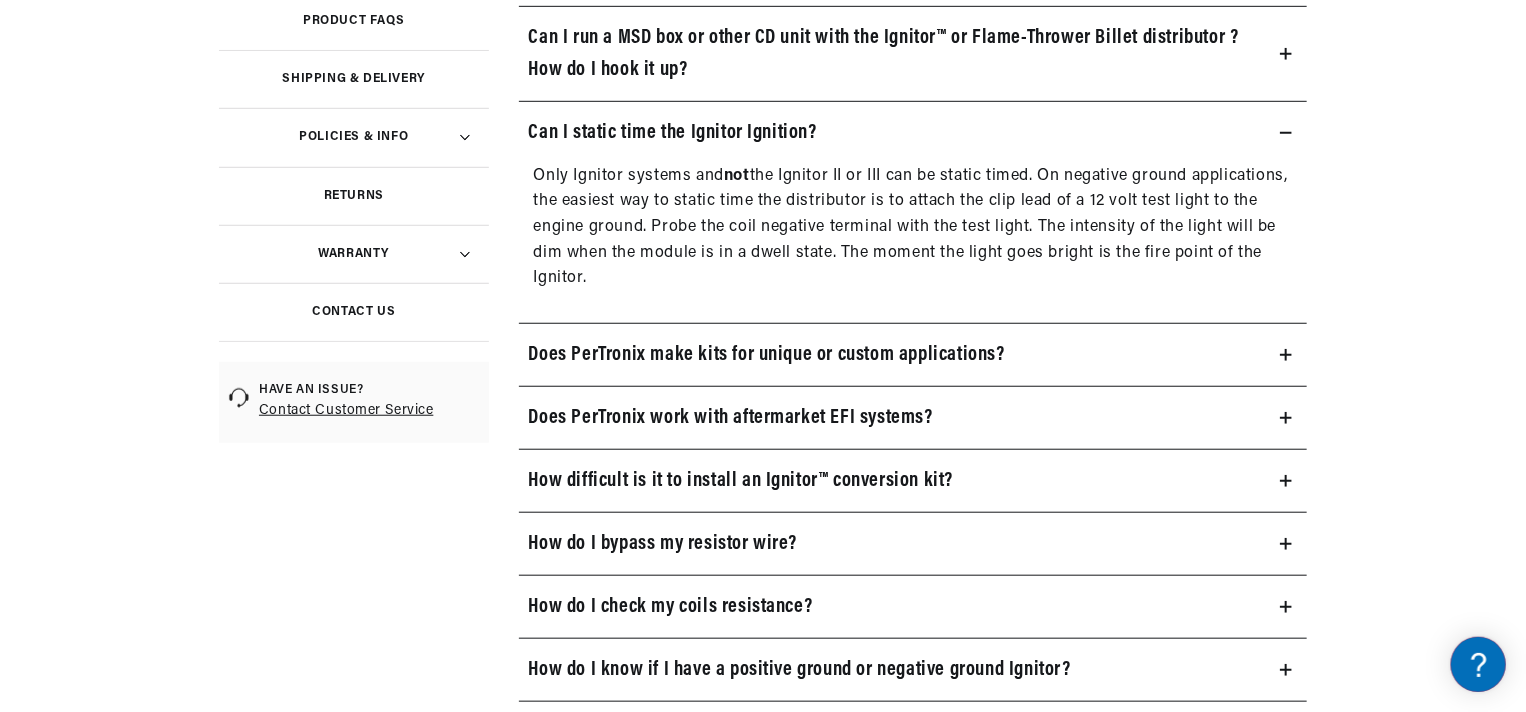 scroll, scrollTop: 0, scrollLeft: 746, axis: horizontal 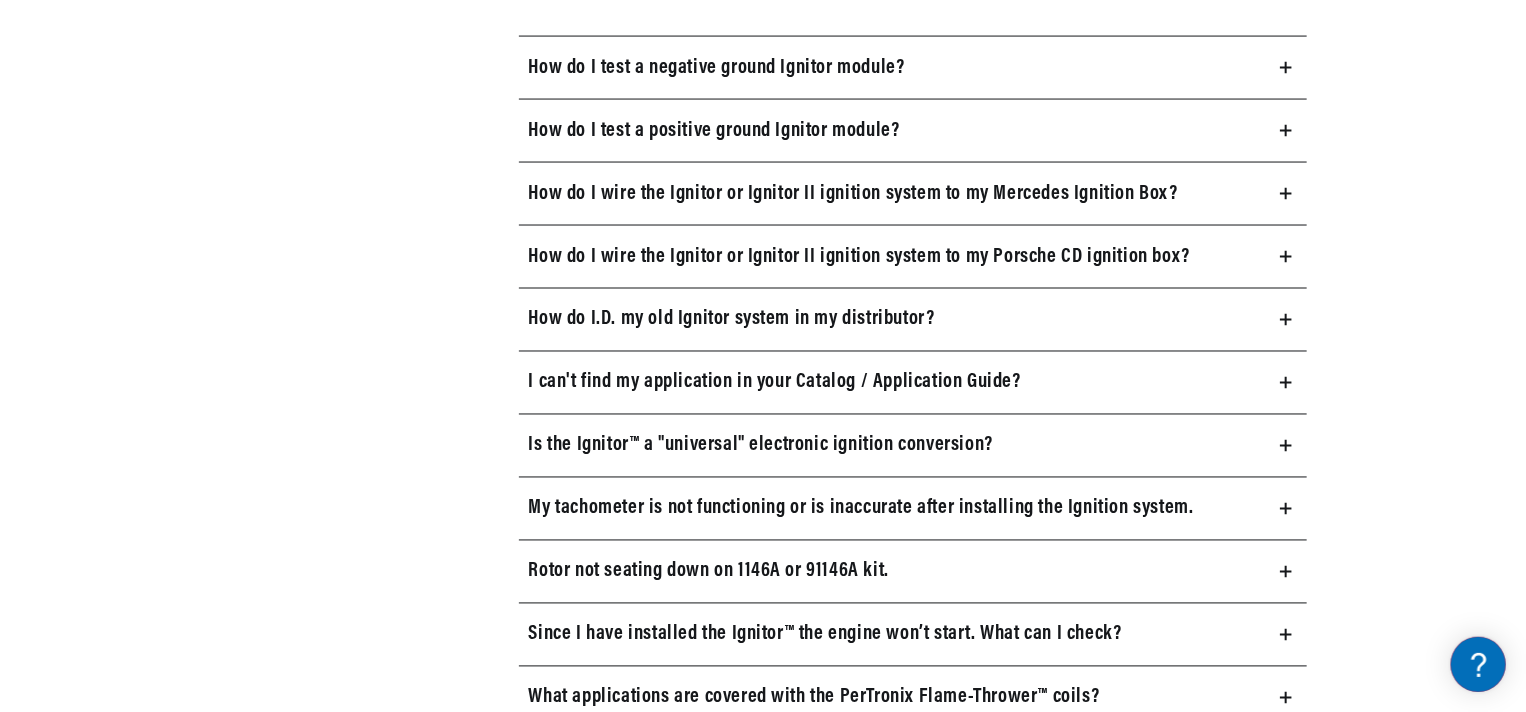 click 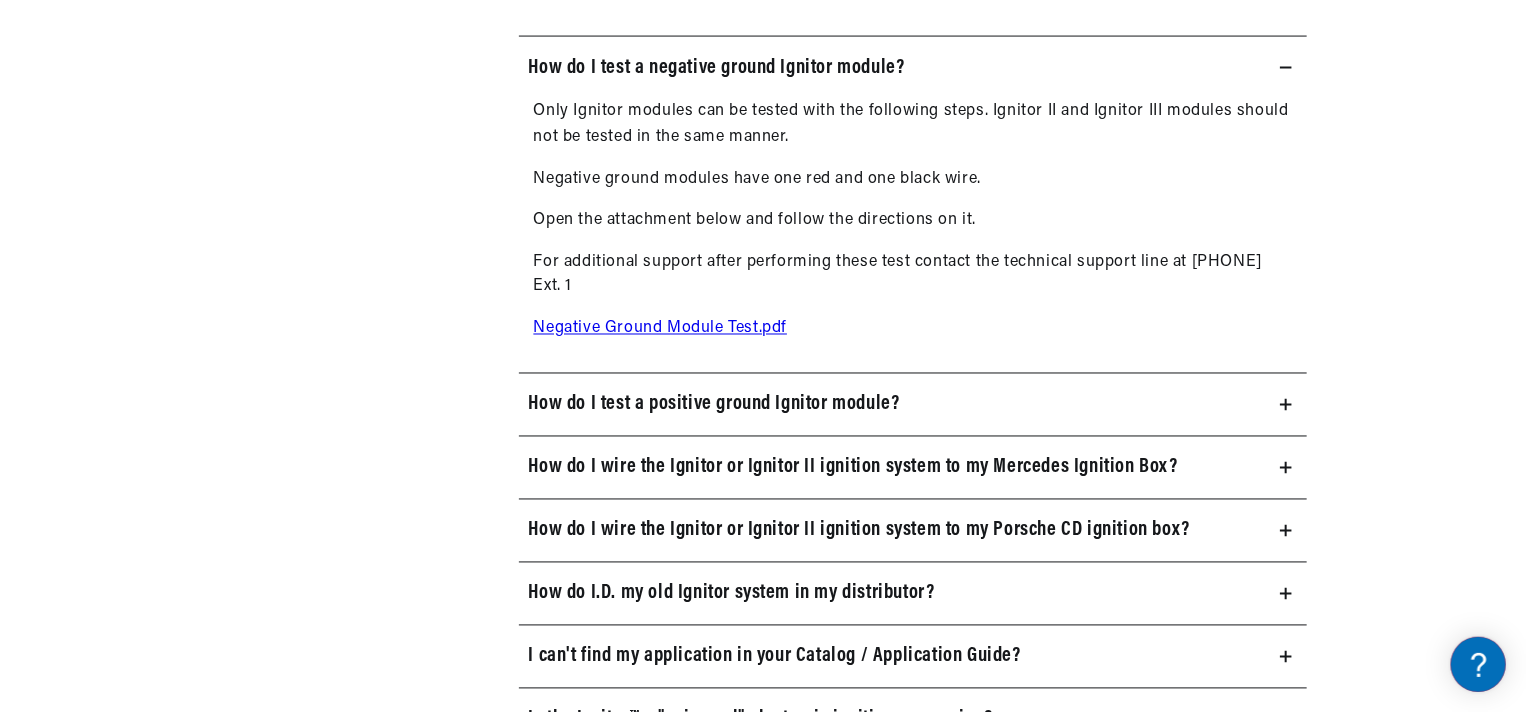 click on "Negative Ground Module Test.pdf" at bounding box center (661, 329) 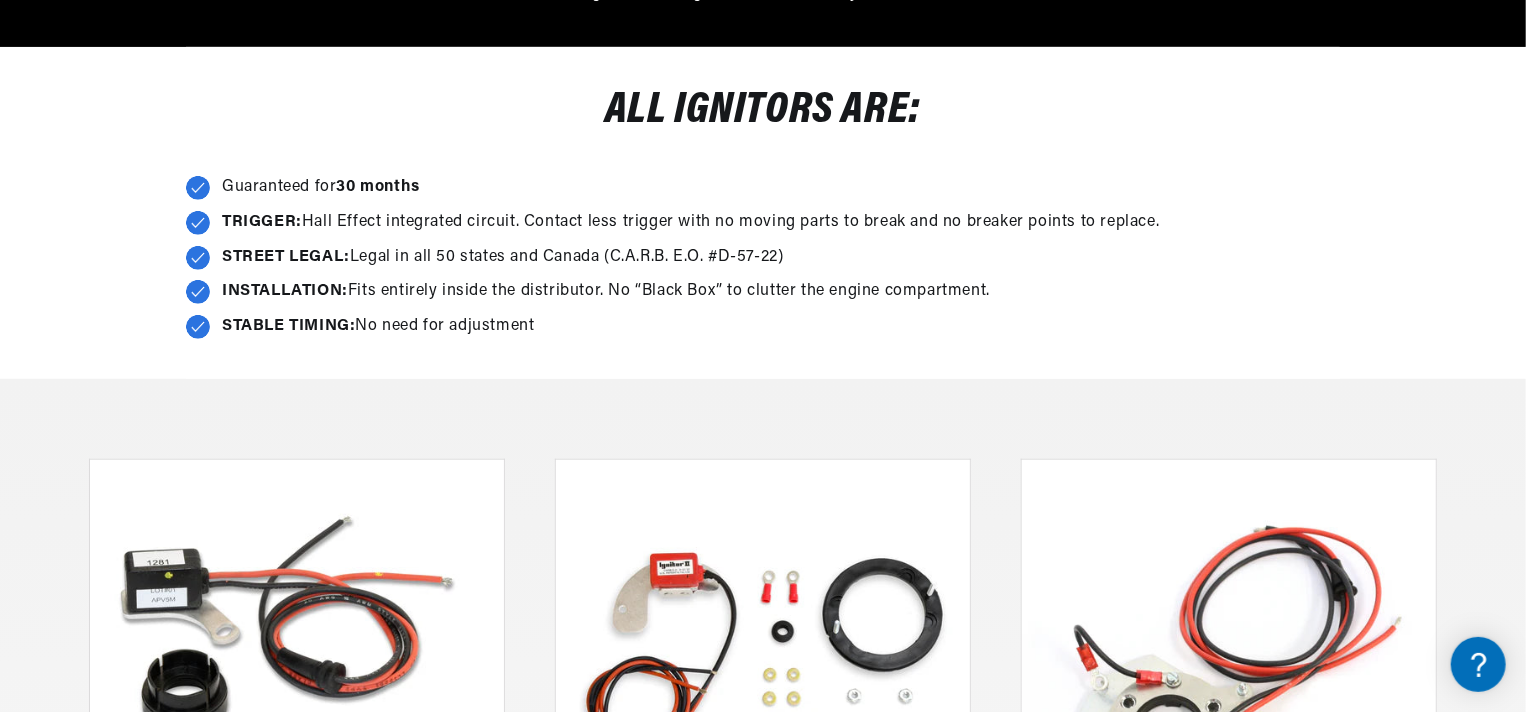 scroll, scrollTop: 468, scrollLeft: 0, axis: vertical 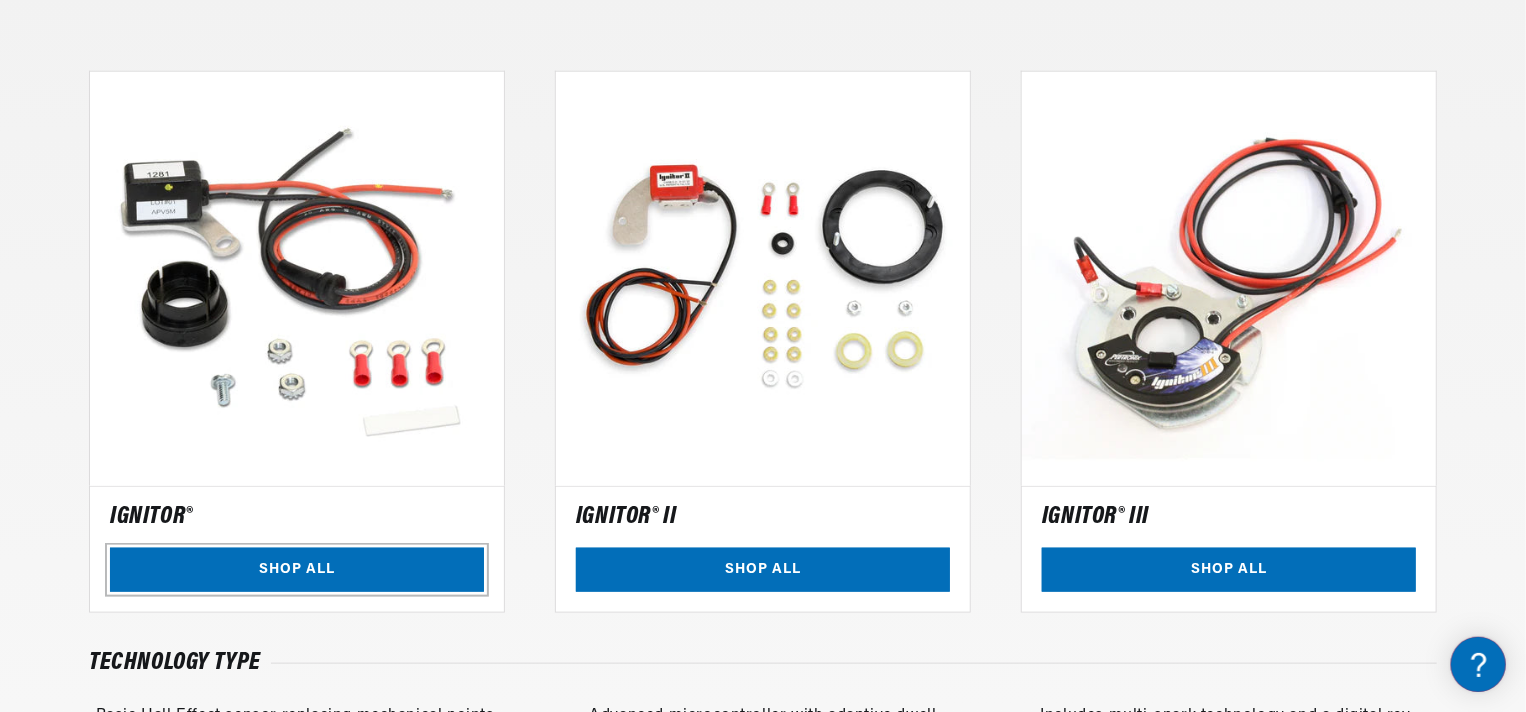 click on "SHOP ALL" at bounding box center [297, 570] 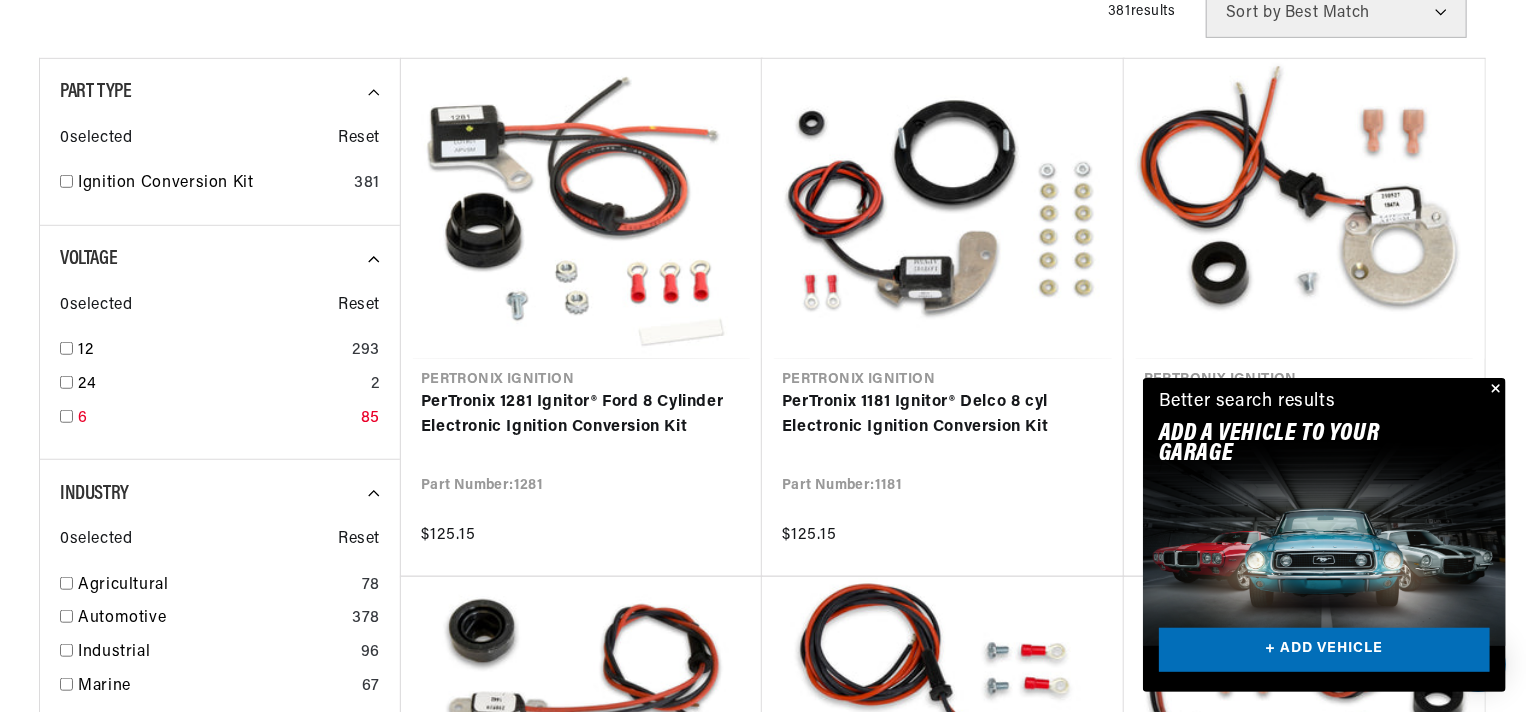 scroll, scrollTop: 818, scrollLeft: 0, axis: vertical 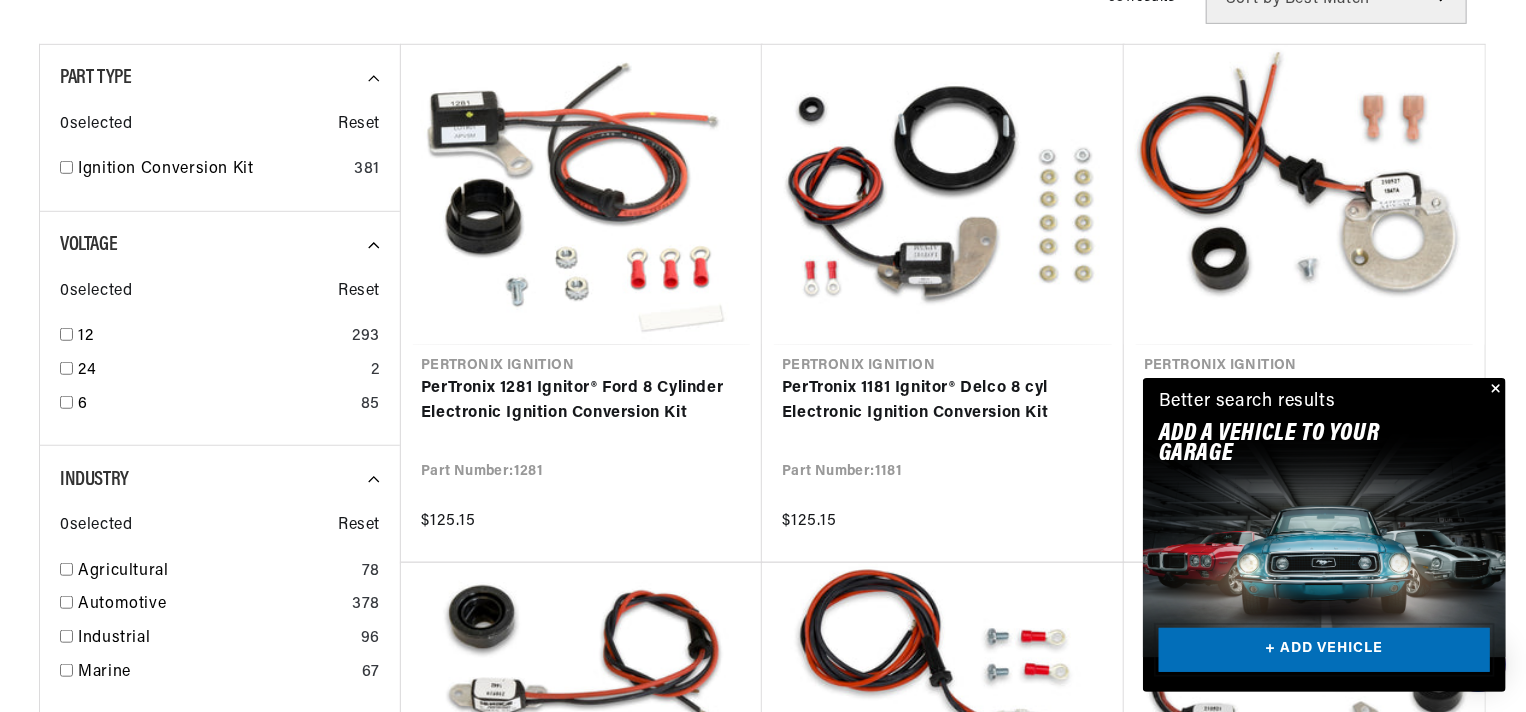 click on "+ ADD VEHICLE" at bounding box center (1324, 650) 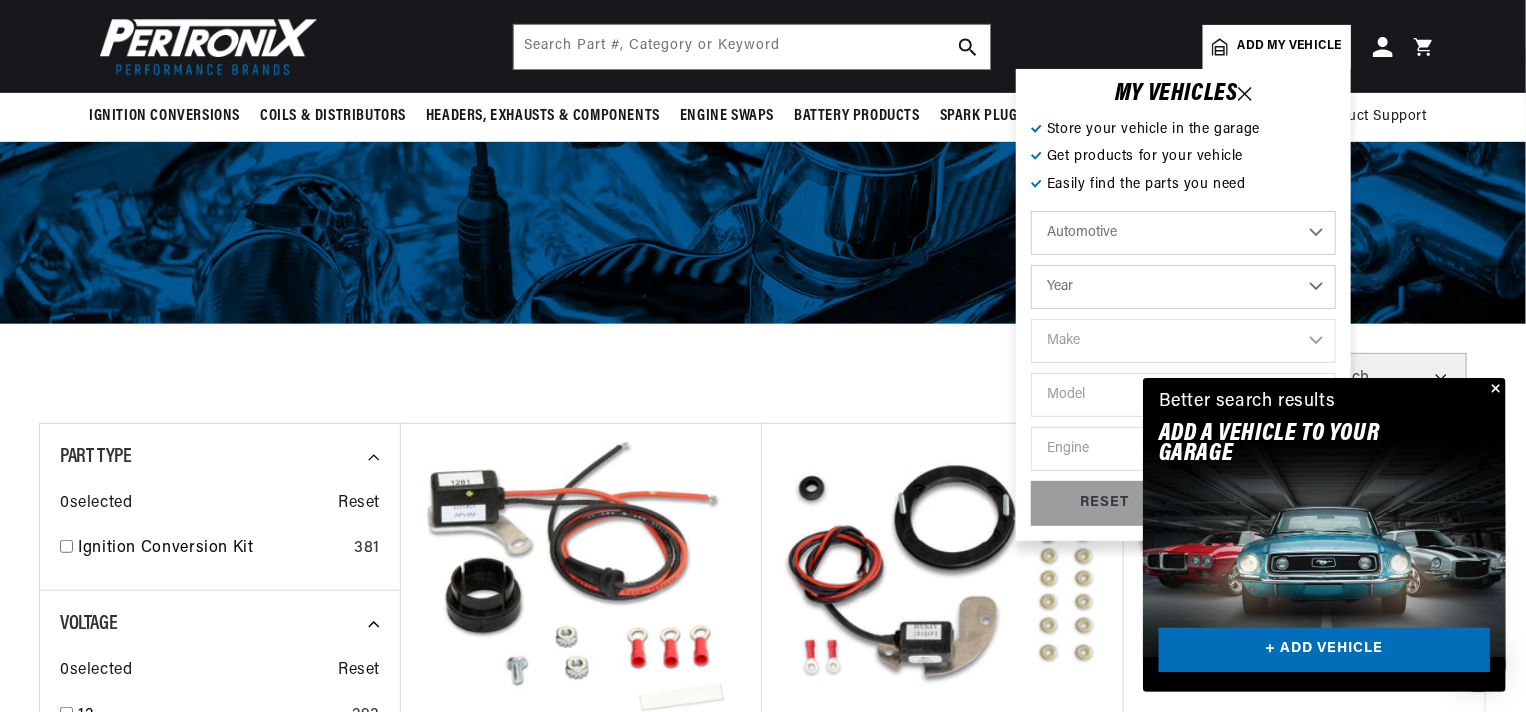 scroll, scrollTop: 0, scrollLeft: 0, axis: both 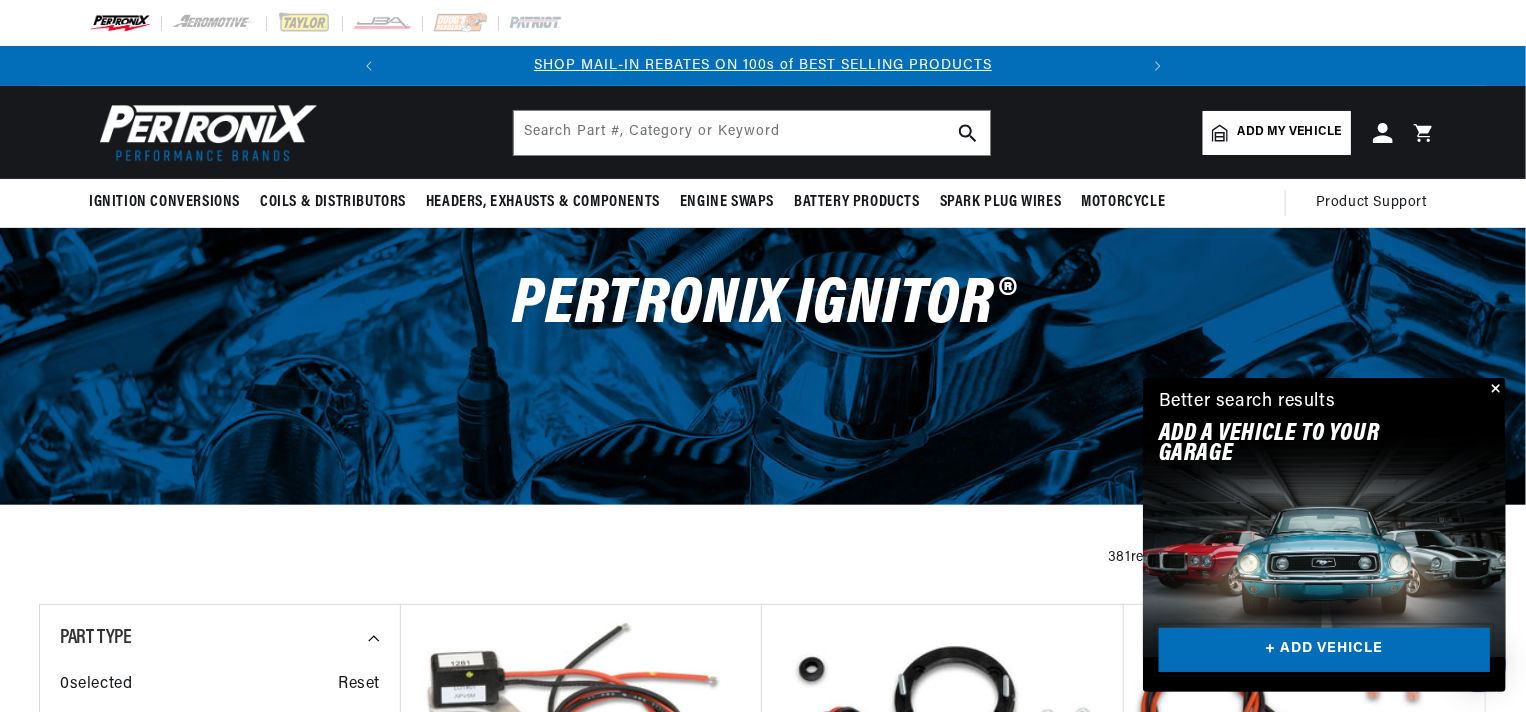 click on "+ ADD VEHICLE" at bounding box center [1324, 650] 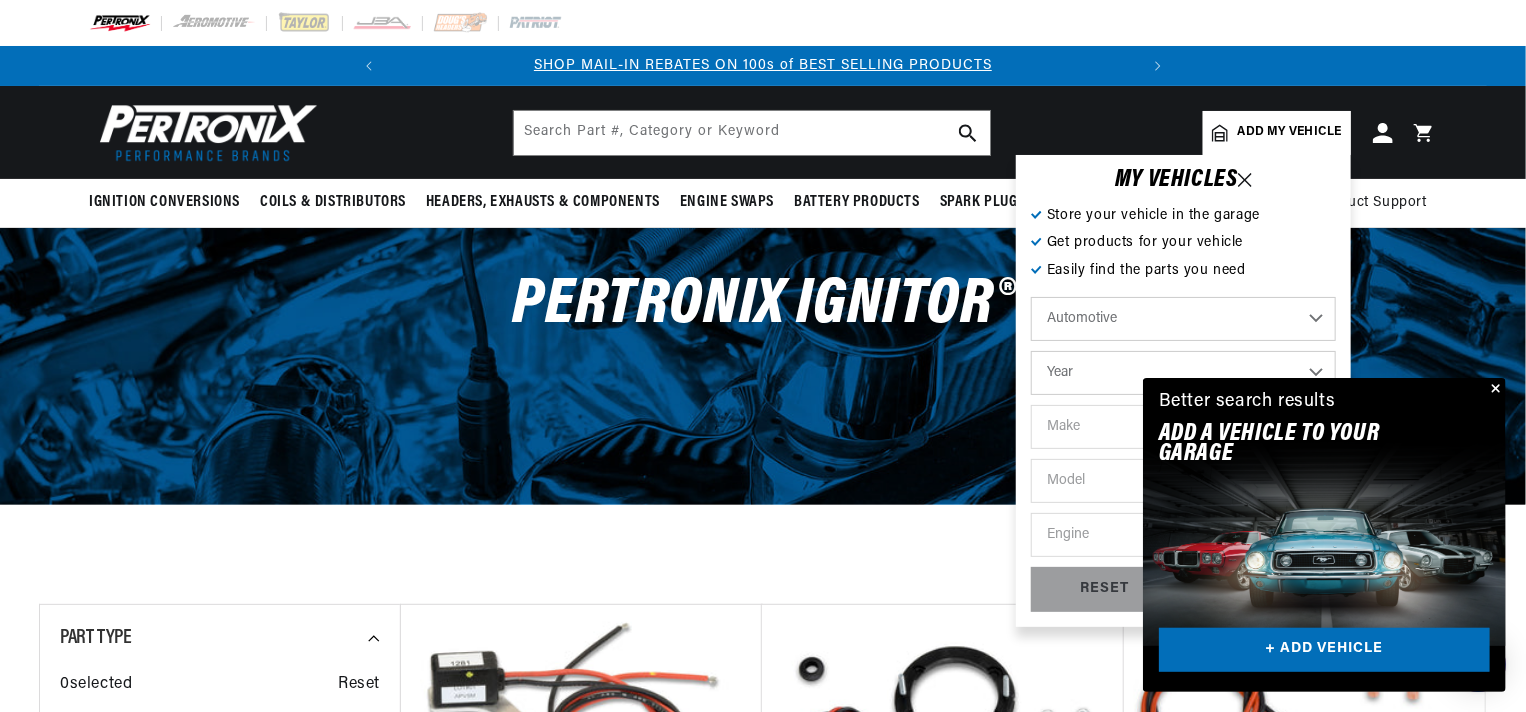 click on "Automotive
Agricultural
Industrial
Marine
Motorcycle" at bounding box center [1183, 319] 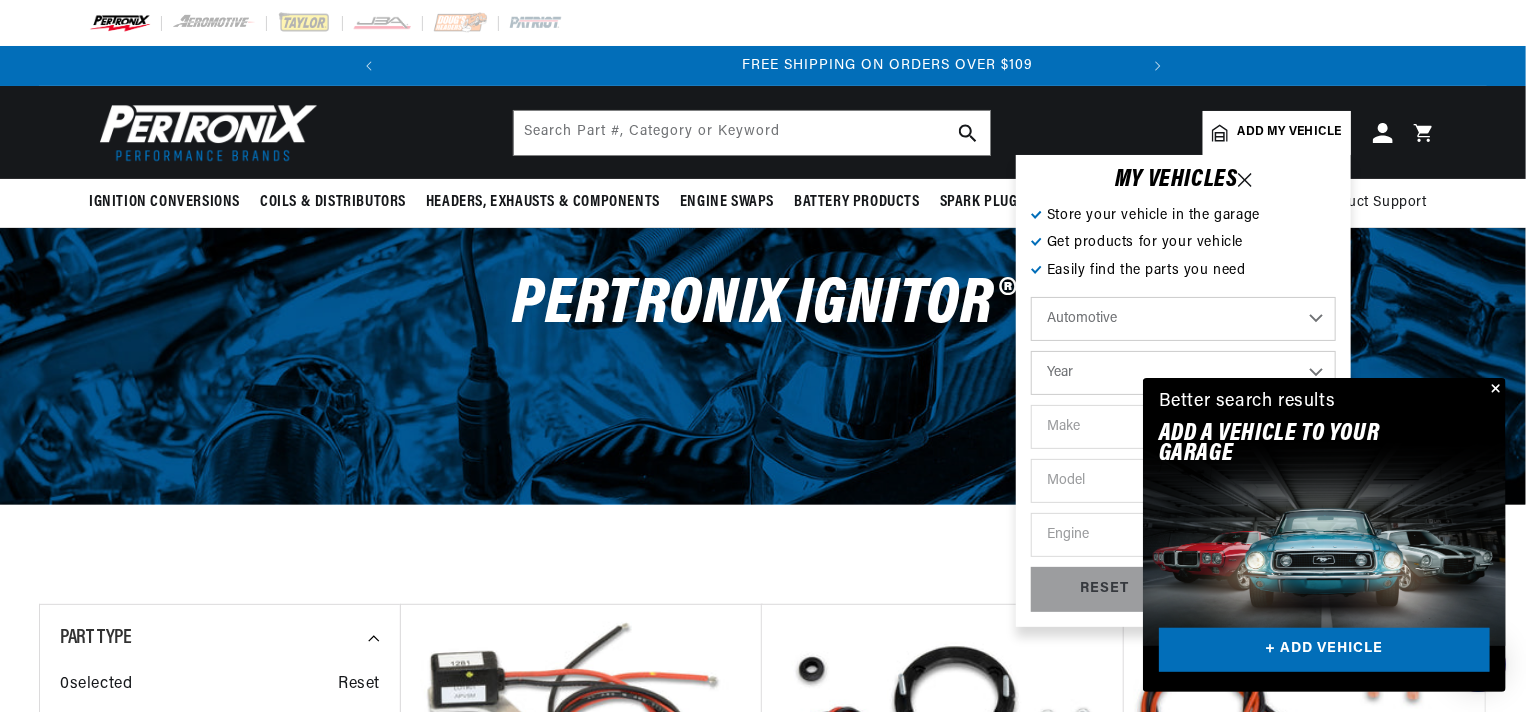 scroll, scrollTop: 0, scrollLeft: 746, axis: horizontal 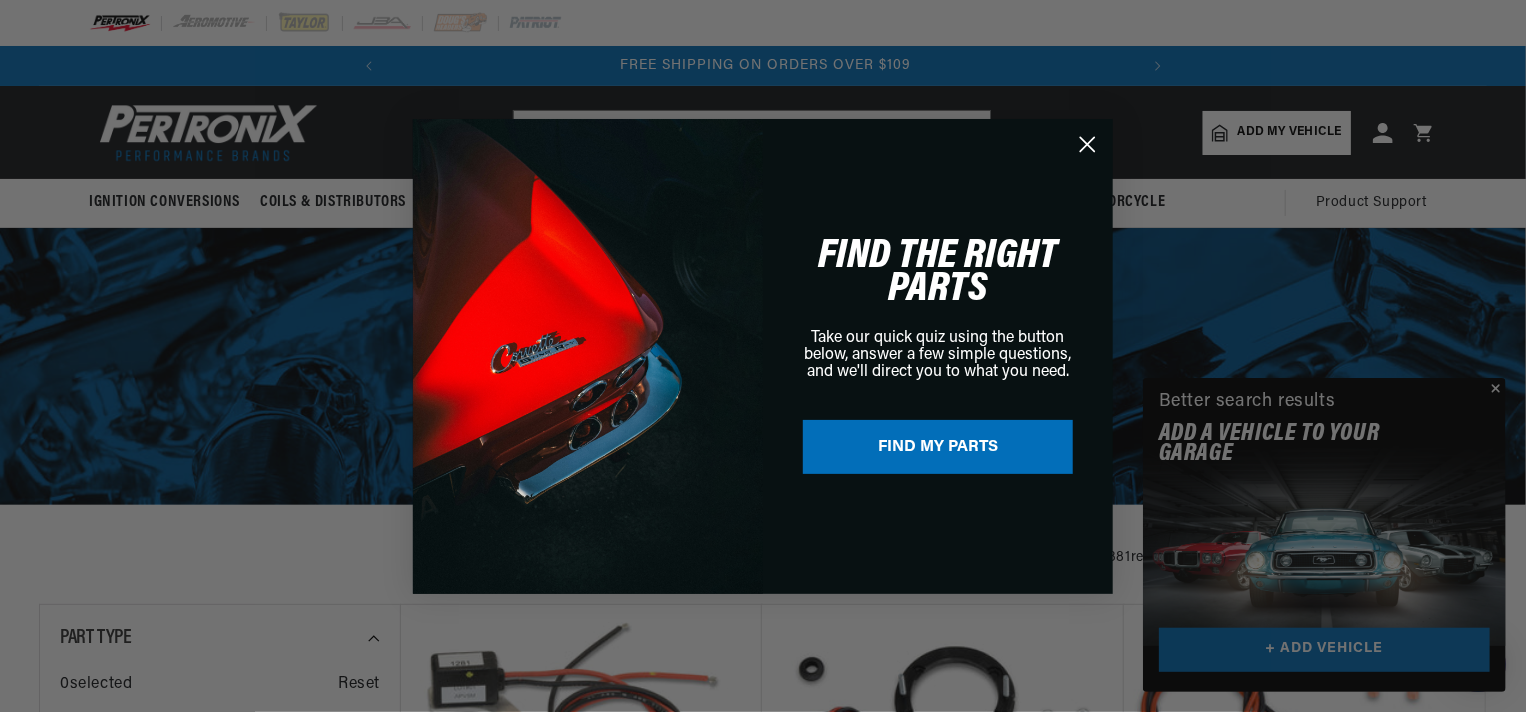 click 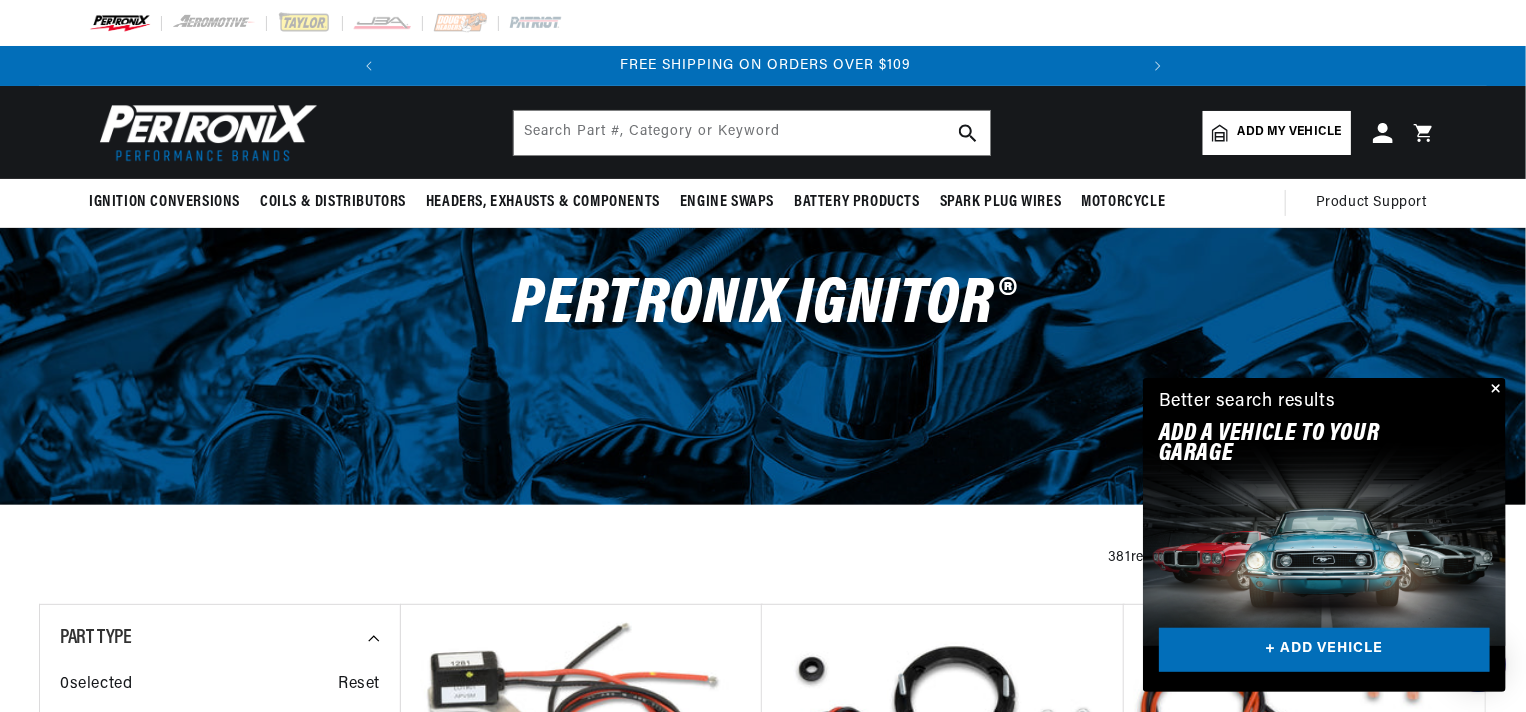 click at bounding box center (1494, 390) 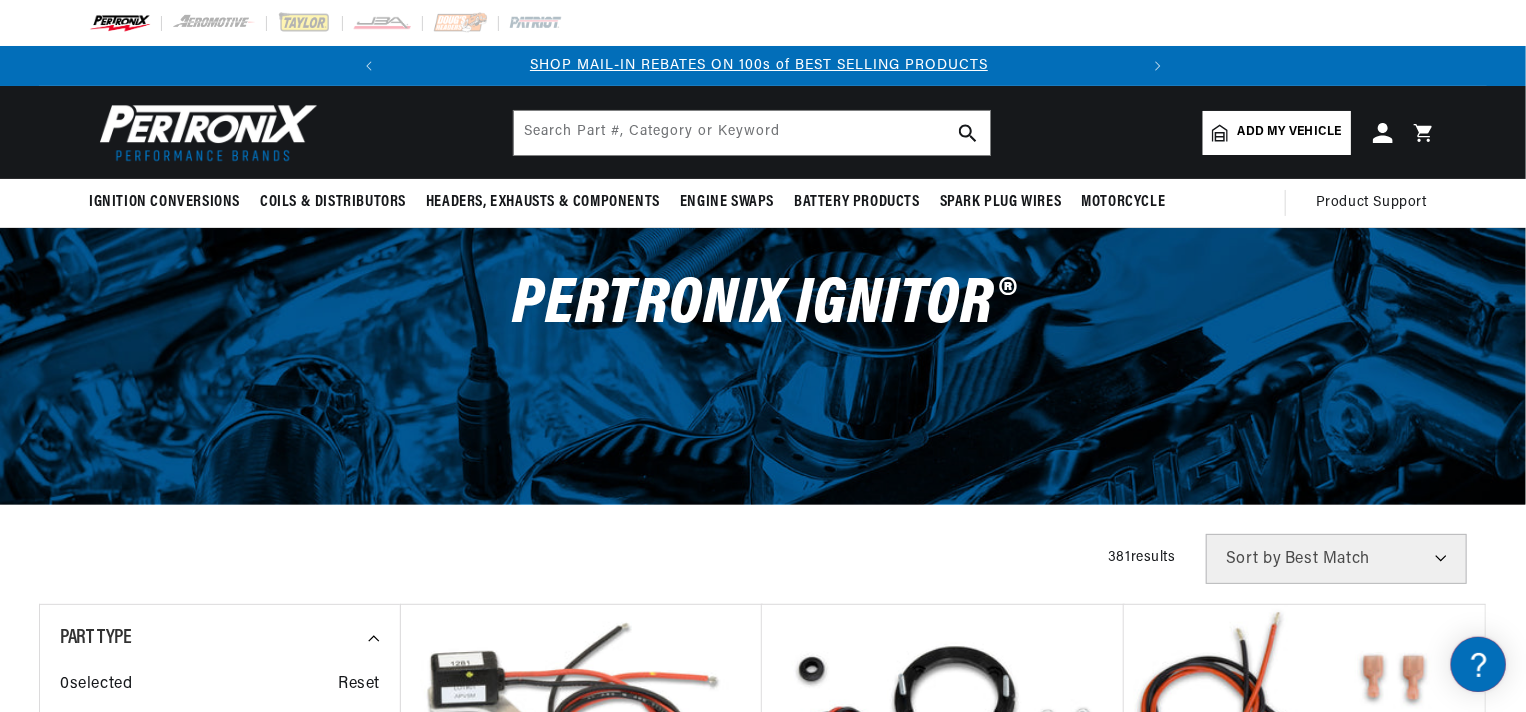 scroll, scrollTop: 0, scrollLeft: 0, axis: both 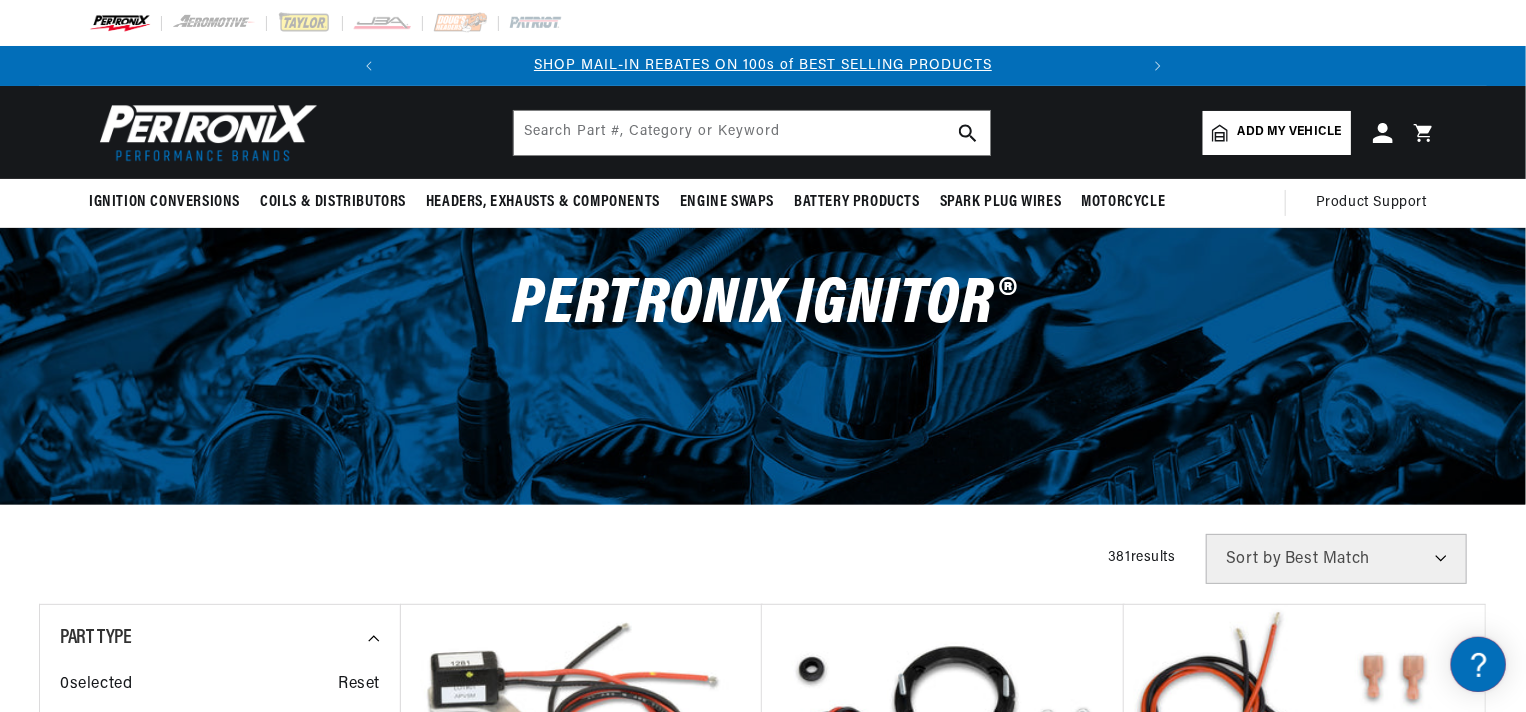 click on "Add my vehicle" at bounding box center (1277, 133) 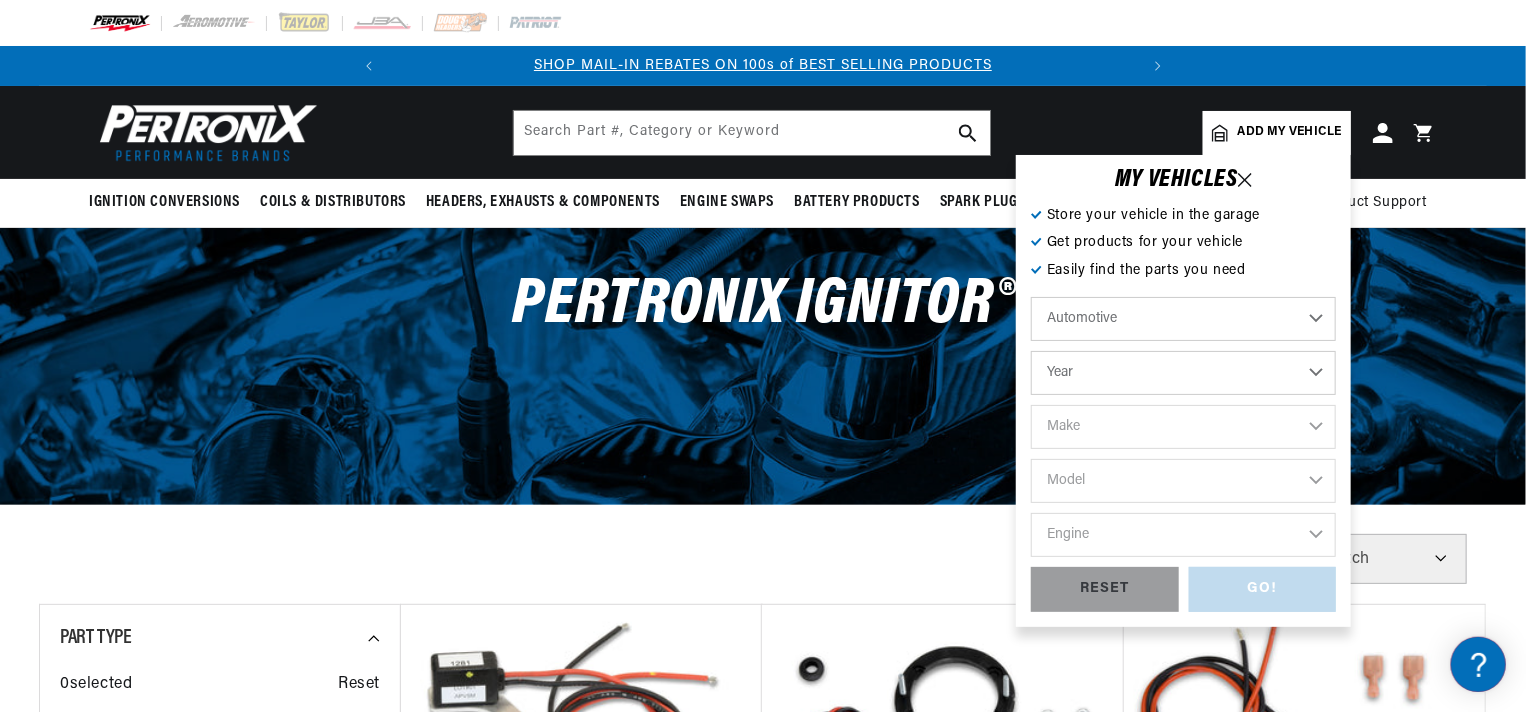 click on "Year
2022
2021
2020
2019
2018
2017
2016
2015
2014
2013
2012
2011
2010
2009
2008
2007
2006
2005
2004
2003
2002
2001
2000
1999
1998
1997
1996
1995
1994
1993
1992
1991
1990
1989
1988
1987
1986 1985" at bounding box center [1183, 373] 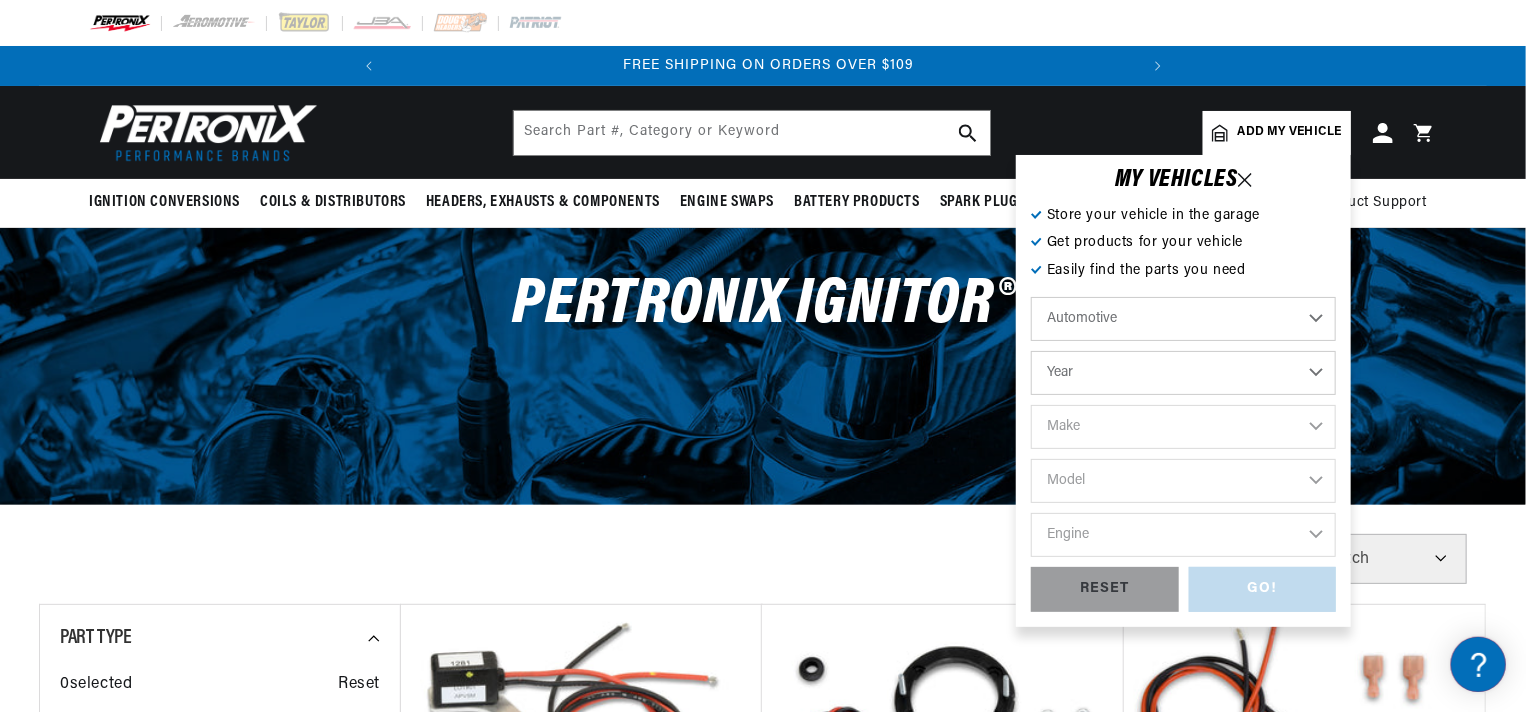 scroll, scrollTop: 0, scrollLeft: 746, axis: horizontal 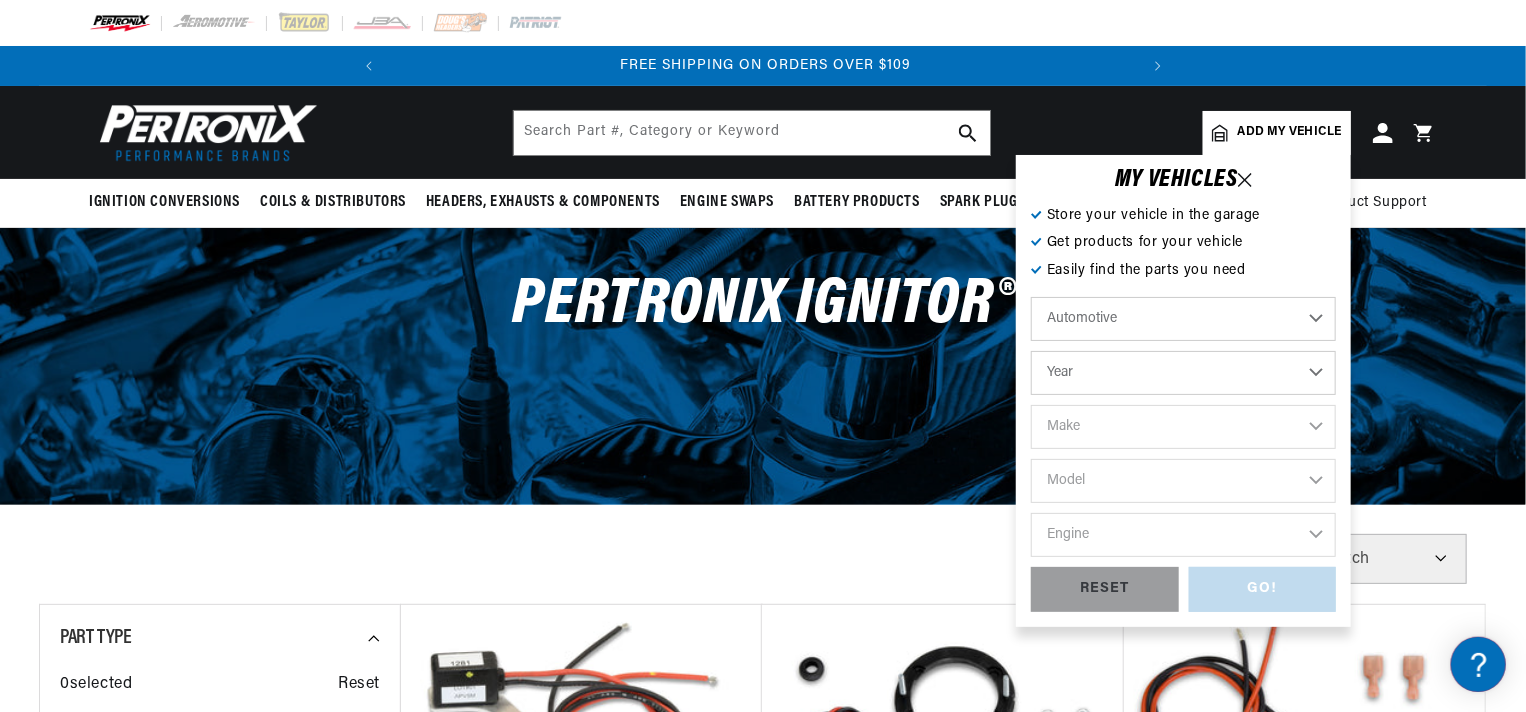 select on "1970" 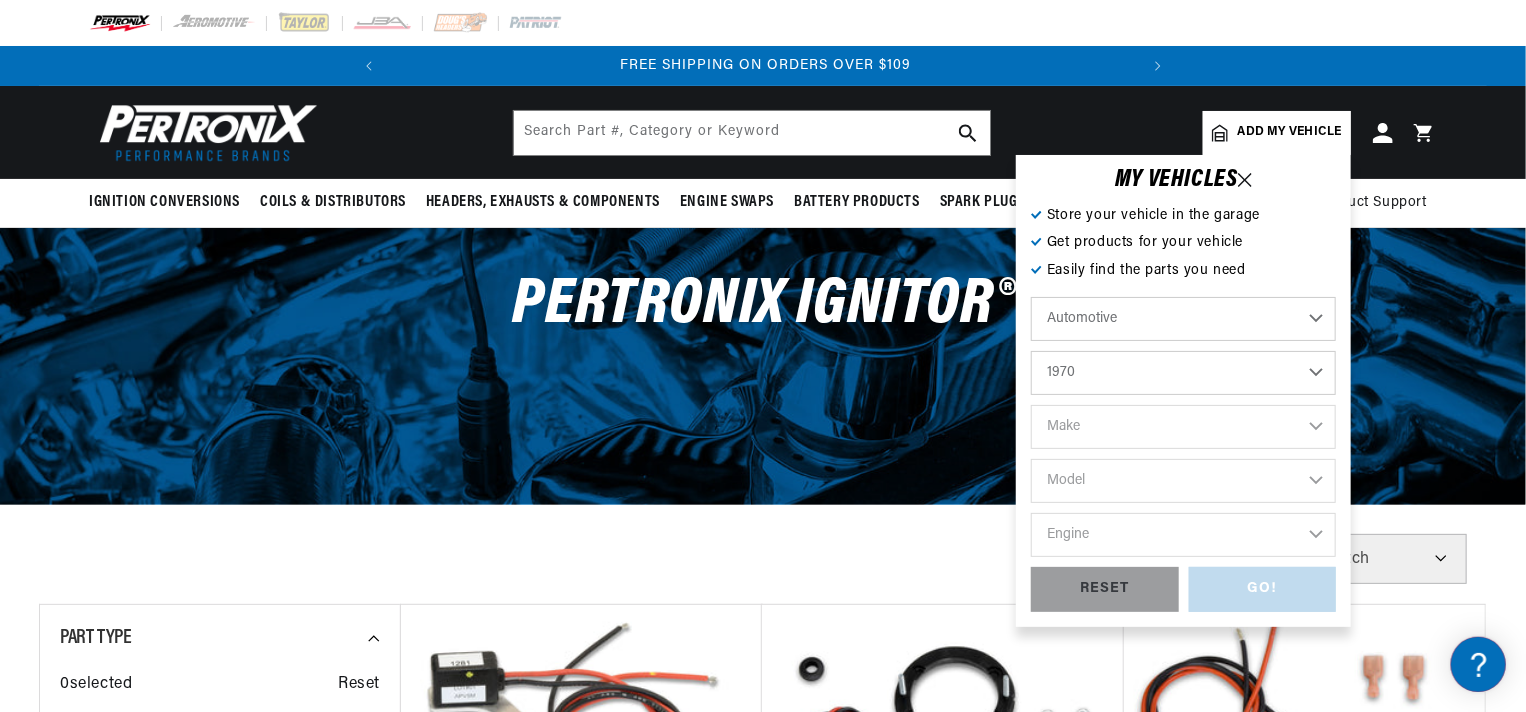 click on "Year
2022
2021
2020
2019
2018
2017
2016
2015
2014
2013
2012
2011
2010
2009
2008
2007
2006
2005
2004
2003
2002
2001
2000
1999
1998
1997
1996
1995
1994
1993
1992
1991
1990
1989
1988
1987
1986 1985" at bounding box center [1183, 373] 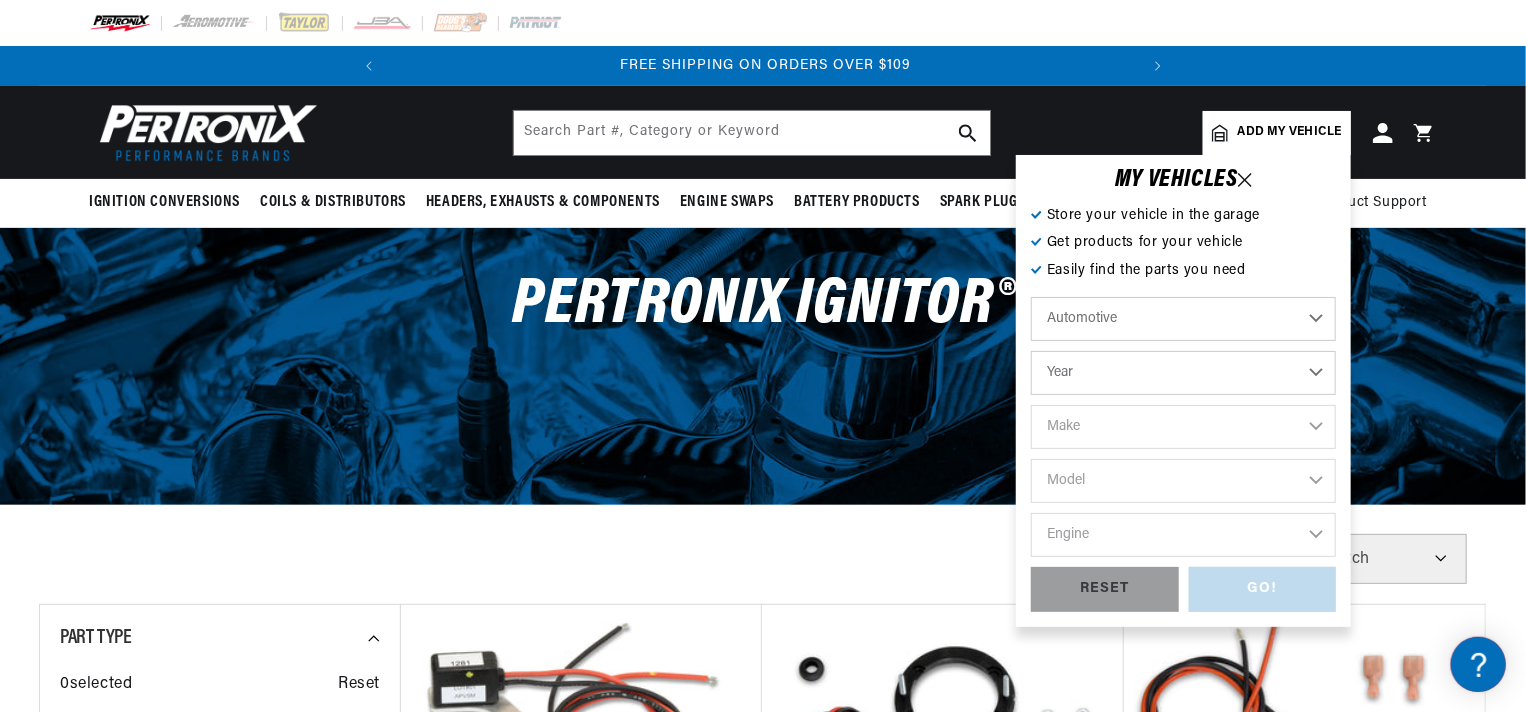 select on "1970" 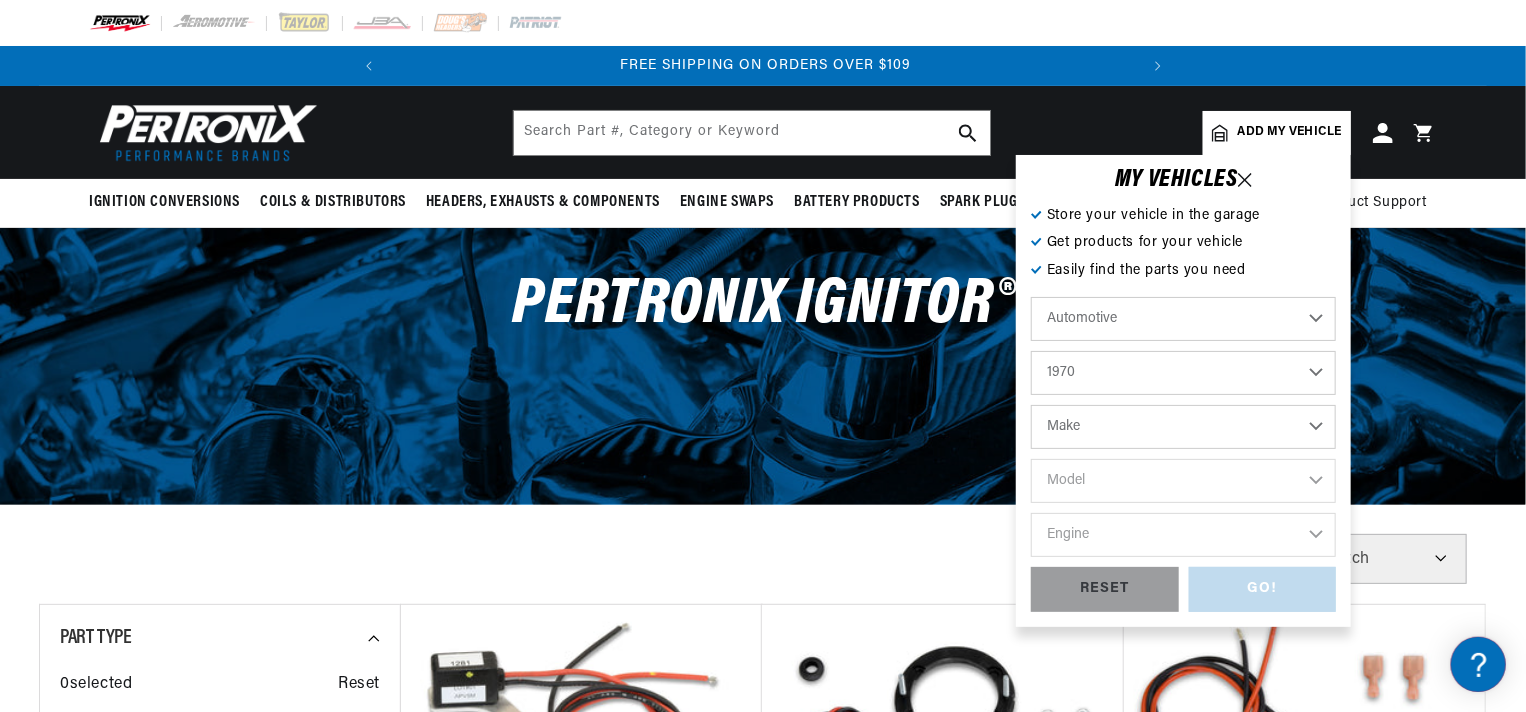 click on "Make
Alfa Romeo
American Motors
Aston Martin
Audi
Austin
Austin Healey
Avanti
BMW
Buick
Cadillac
Checker
Chevrolet
Chrysler
Citroen
Dodge
Ferrari
Fiat
Ford
Ford (Europe)
GMC
Honda
IHC Truck
International
Jaguar
Jeep
Lamborghini
Lancia
Lincoln
Lotus
Maserati
Mercedes-Benz
Mercury
MG" at bounding box center [1183, 427] 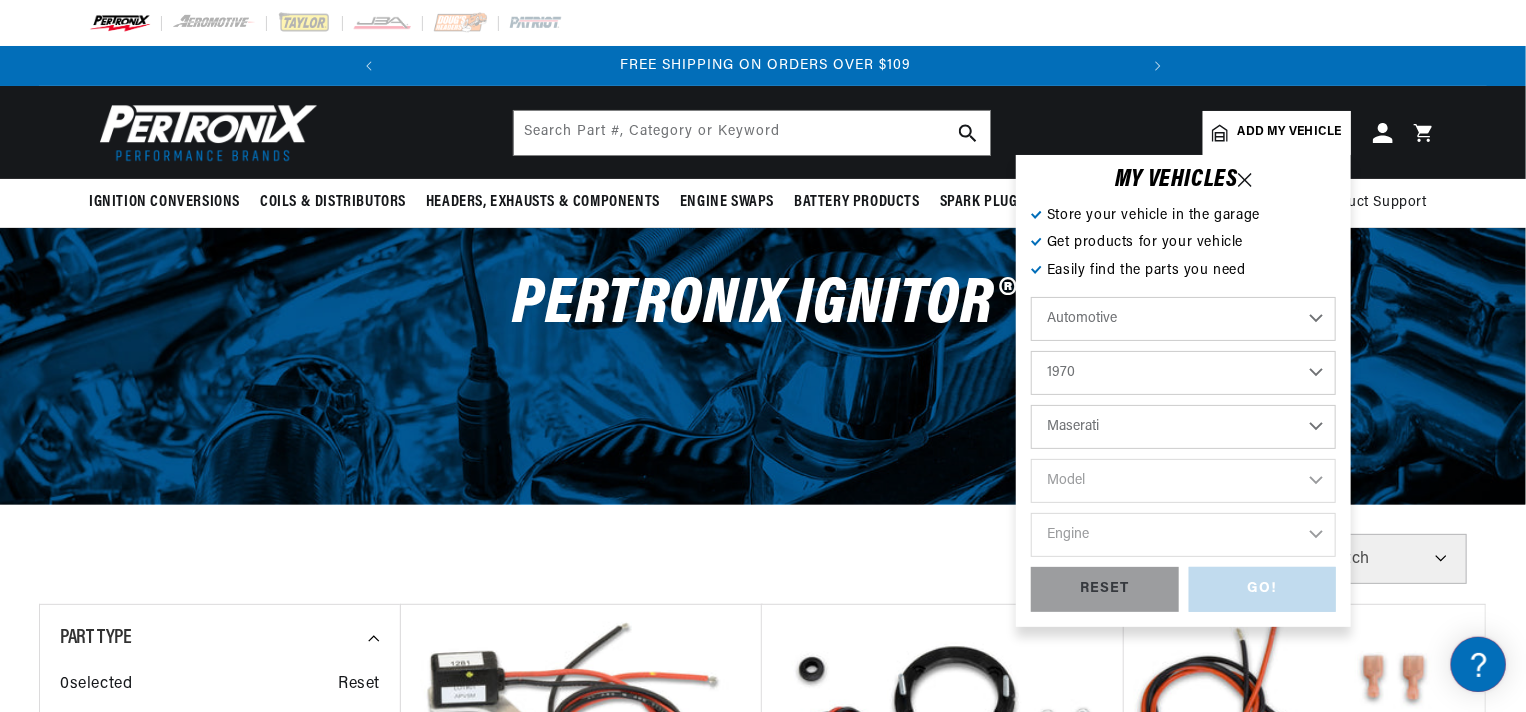 click on "Make
Alfa Romeo
American Motors
Aston Martin
Audi
Austin
Austin Healey
Avanti
BMW
Buick
Cadillac
Checker
Chevrolet
Chrysler
Citroen
Dodge
Ferrari
Fiat
Ford
Ford (Europe)
GMC
Honda
IHC Truck
International
Jaguar
Jeep
Lamborghini
Lancia
Lincoln
Lotus
Maserati
Mercedes-Benz
Mercury
MG" at bounding box center (1183, 427) 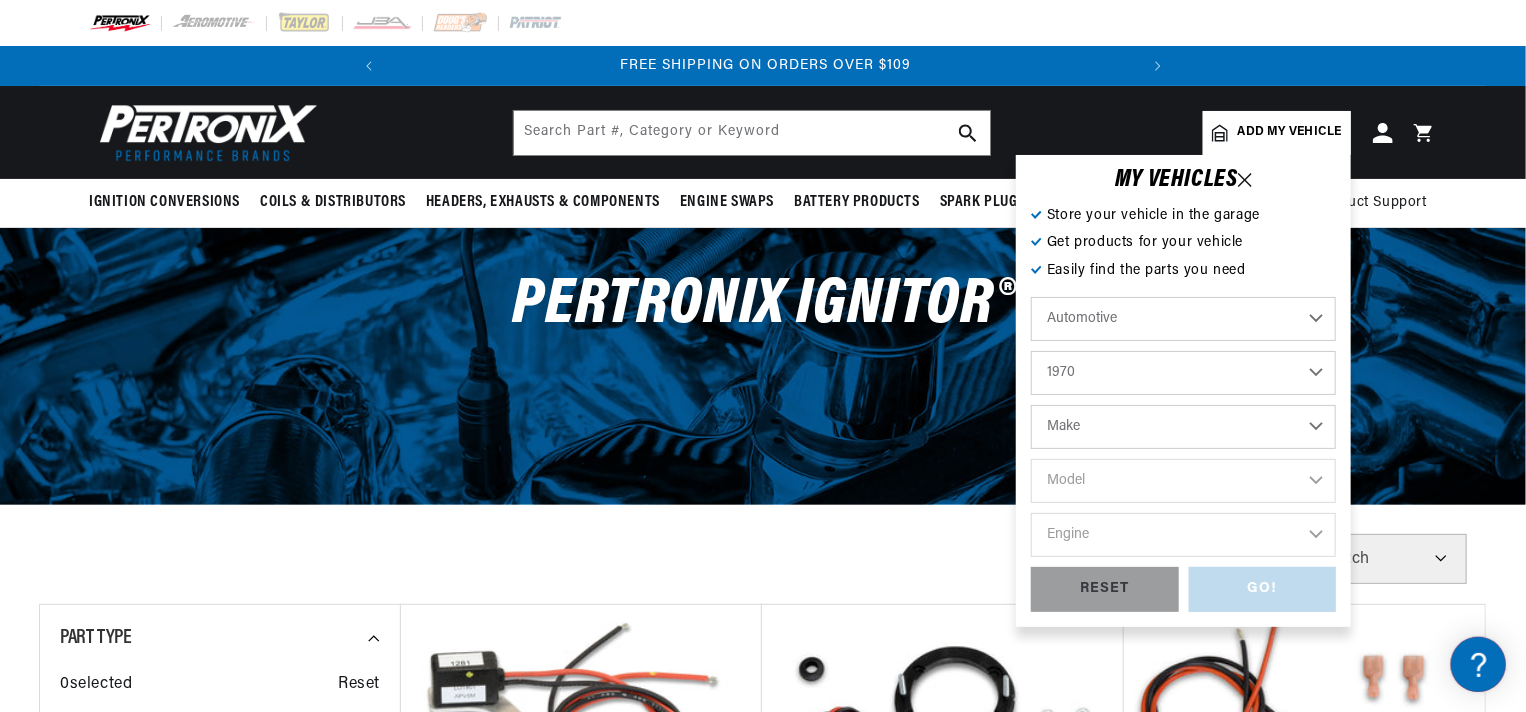 select on "Maserati" 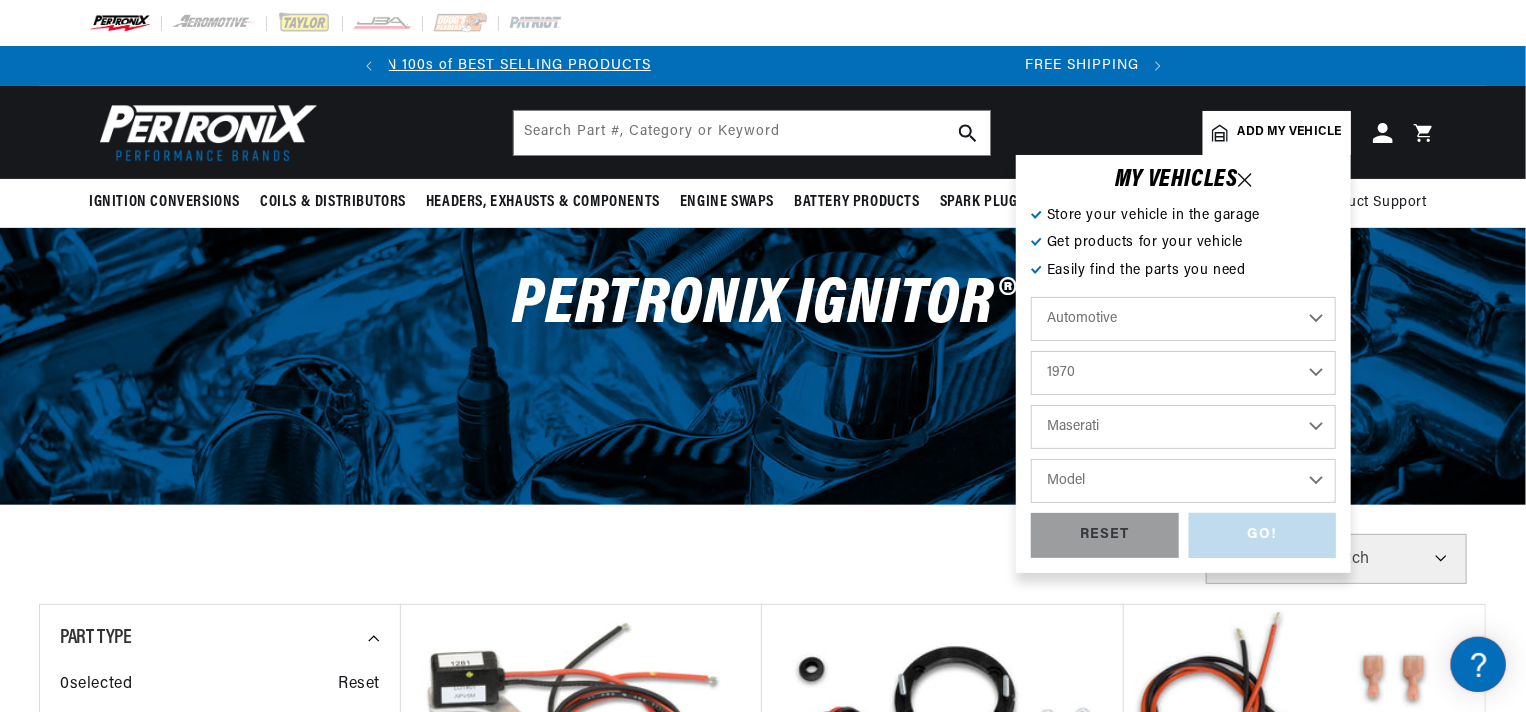 click on "Model
Mexico
Quattroporte" at bounding box center (1183, 481) 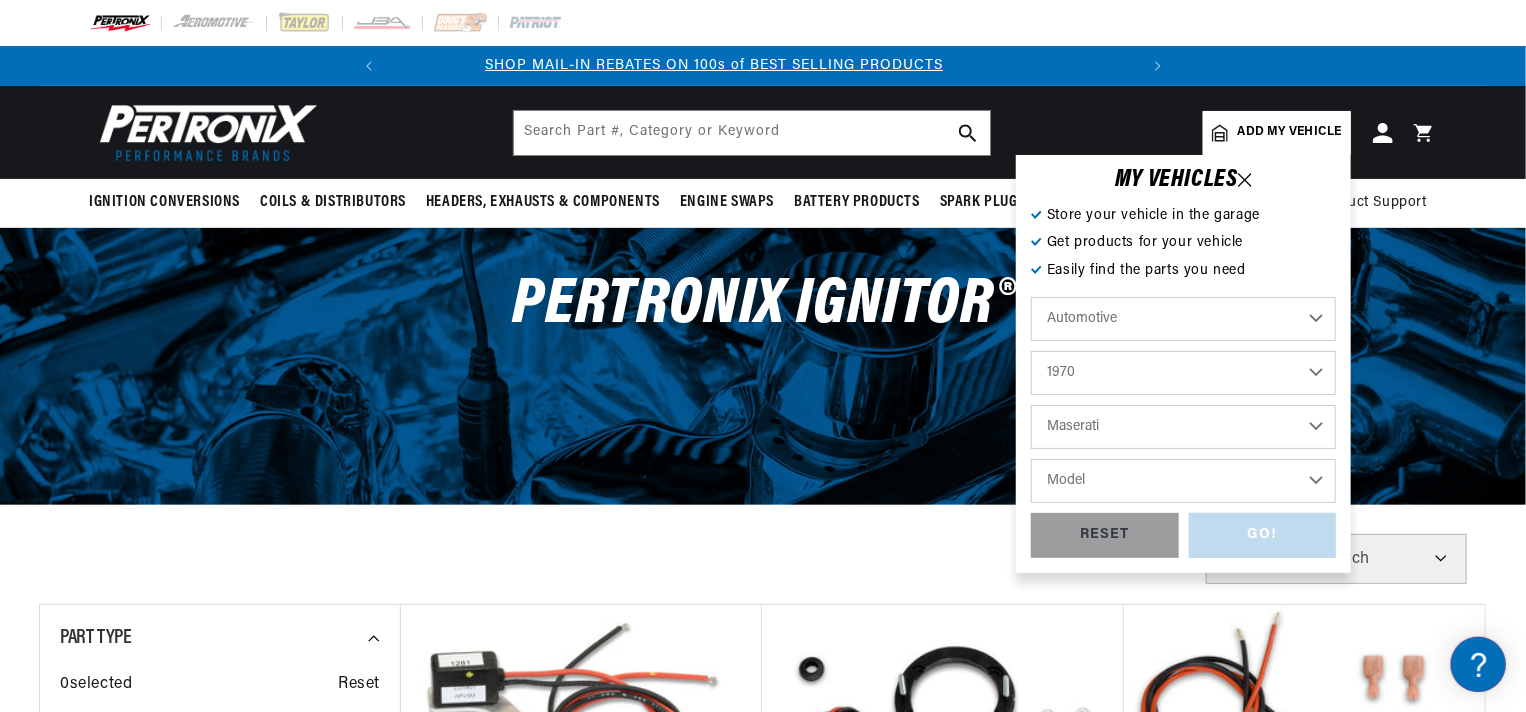 scroll, scrollTop: 0, scrollLeft: 0, axis: both 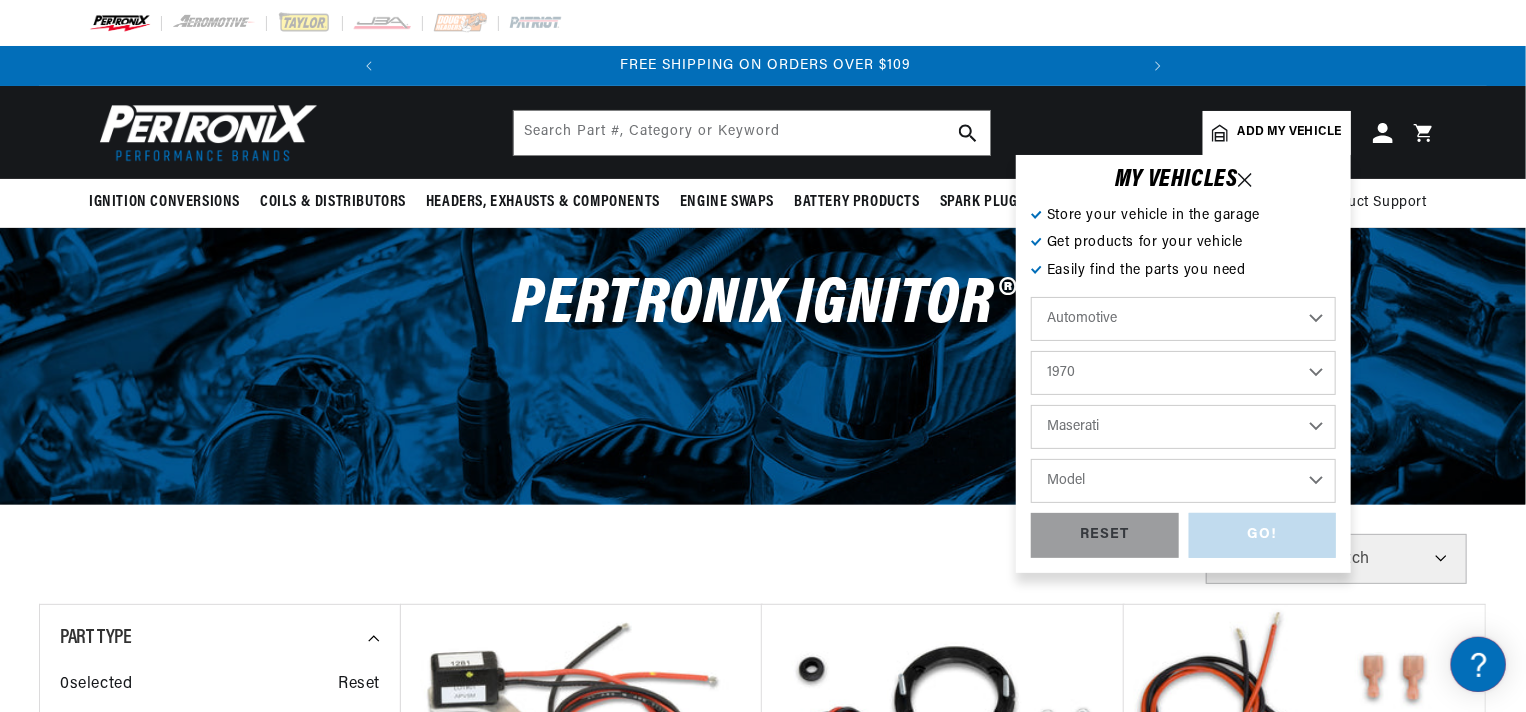 click on "2022
2021
2020
2019
2018
2017
2016
2015
2014
2013
2012
2011
2010
2009
2008
2007
2006
2005
2004
2003
2002
2001
2000
1999
1998
1997
1996
1995
1994
1993
1992
1991
1990
1989
1988
1987
1986
1985 1984" at bounding box center [1183, 373] 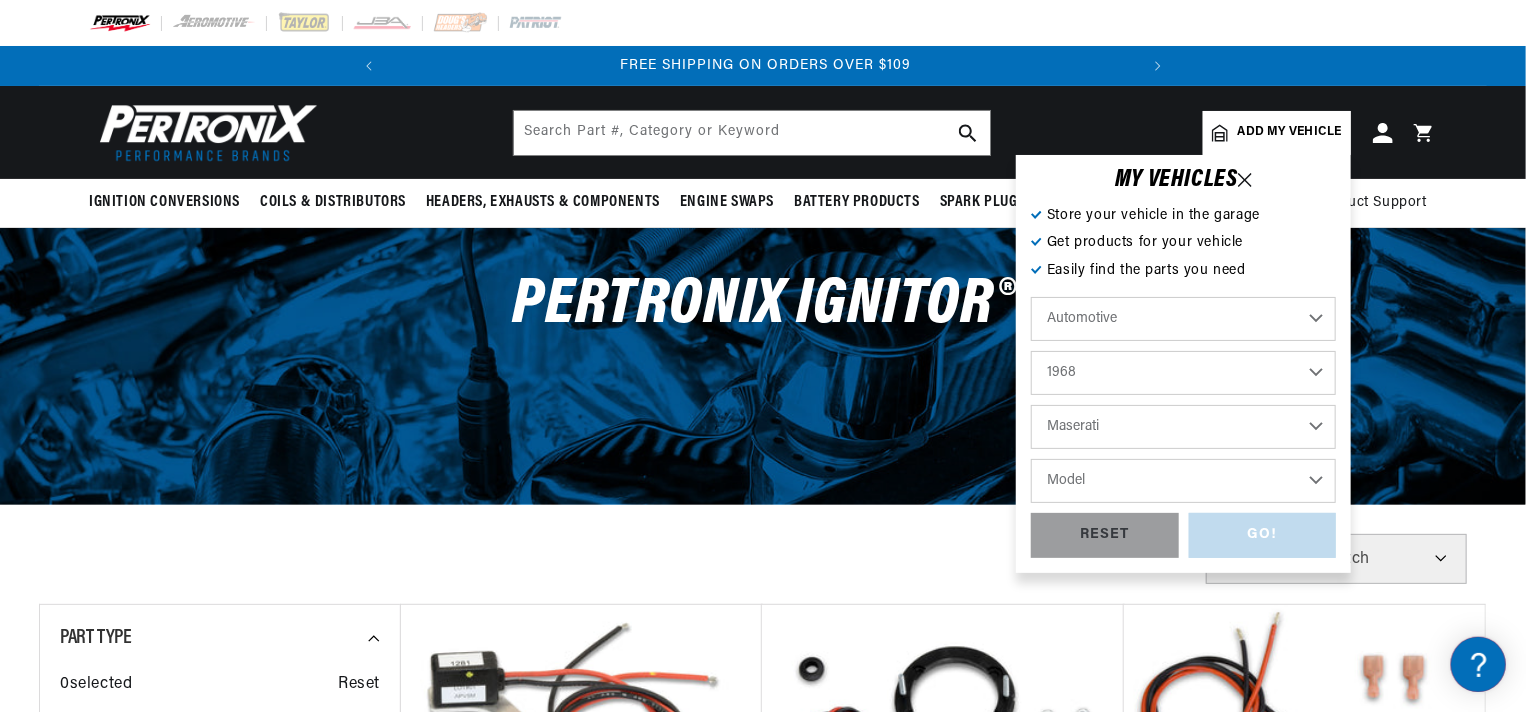 click on "2022
2021
2020
2019
2018
2017
2016
2015
2014
2013
2012
2011
2010
2009
2008
2007
2006
2005
2004
2003
2002
2001
2000
1999
1998
1997
1996
1995
1994
1993
1992
1991
1990
1989
1988
1987
1986
1985 1984" at bounding box center [1183, 373] 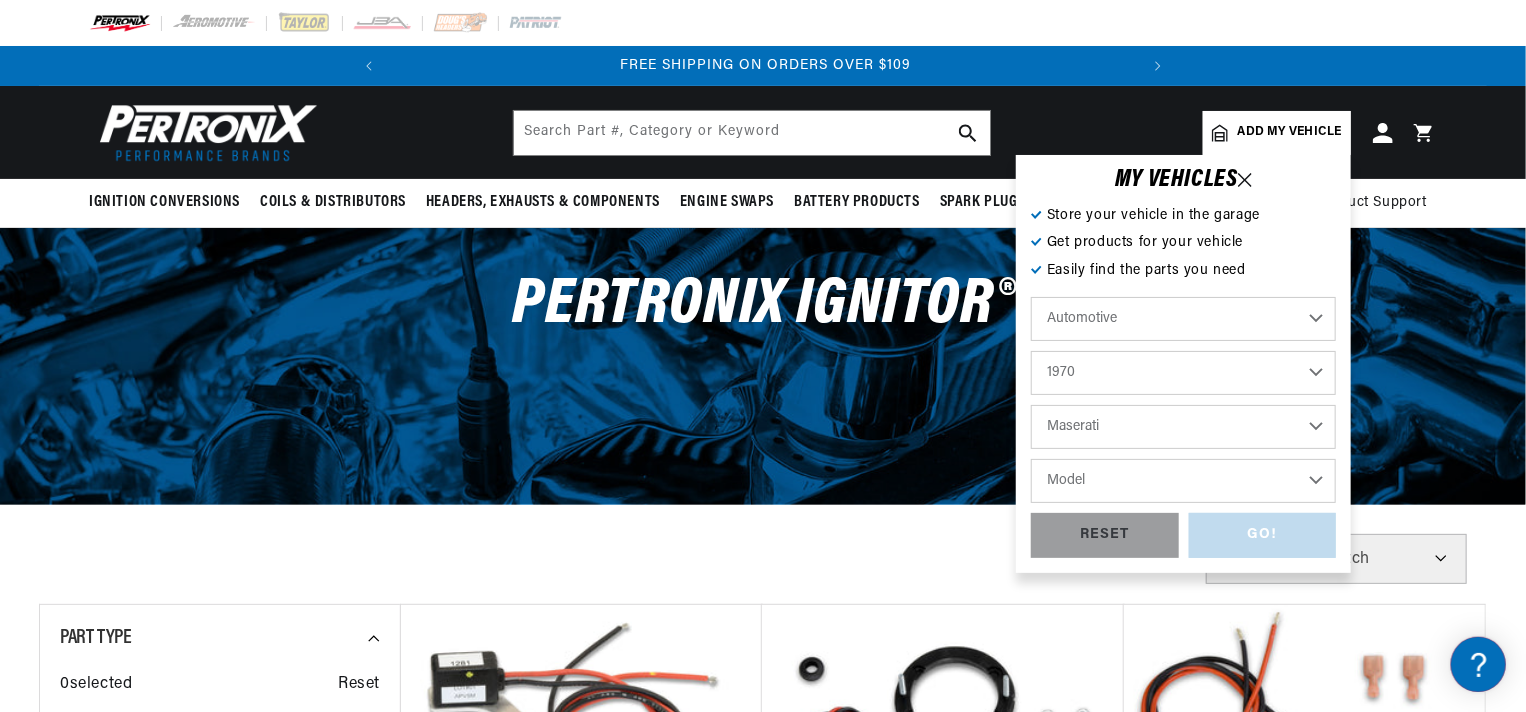 select on "1968" 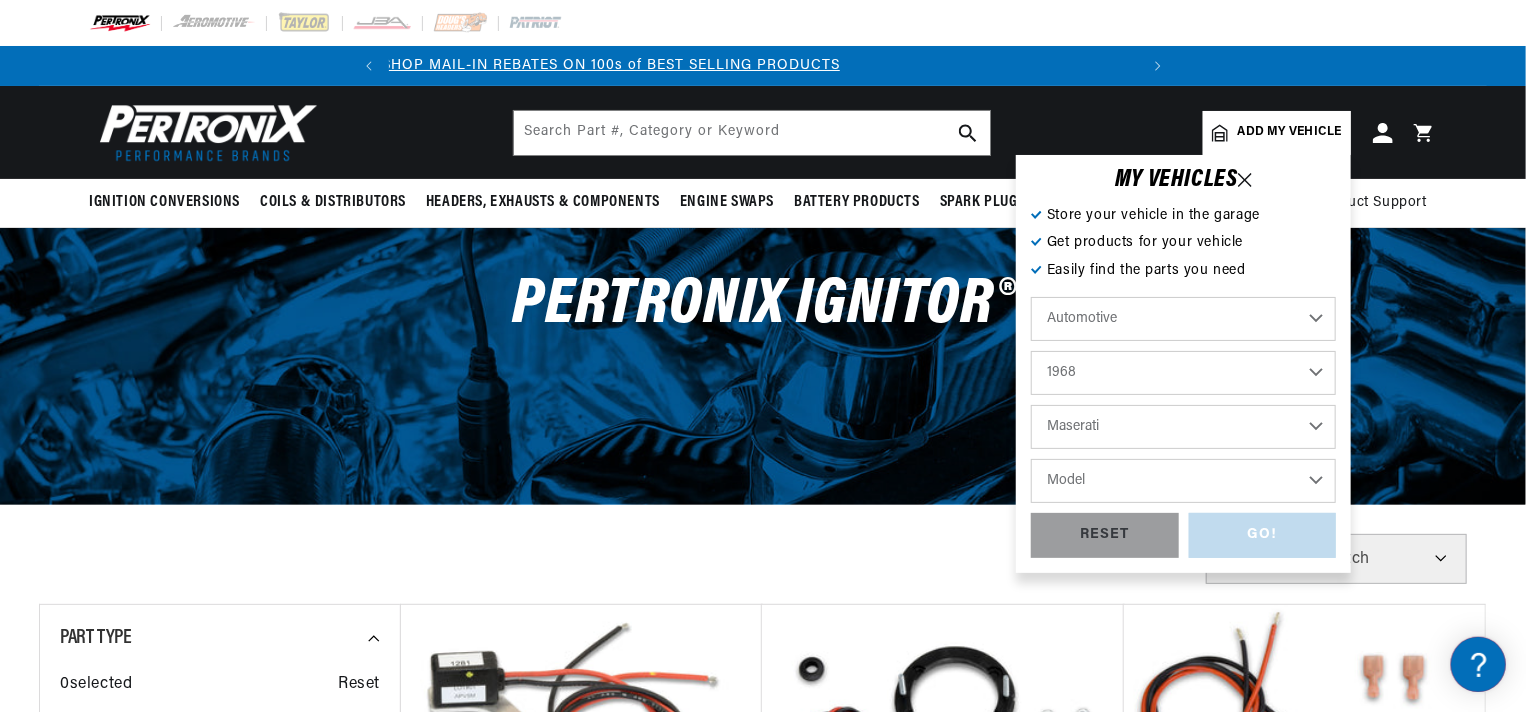 scroll, scrollTop: 0, scrollLeft: 0, axis: both 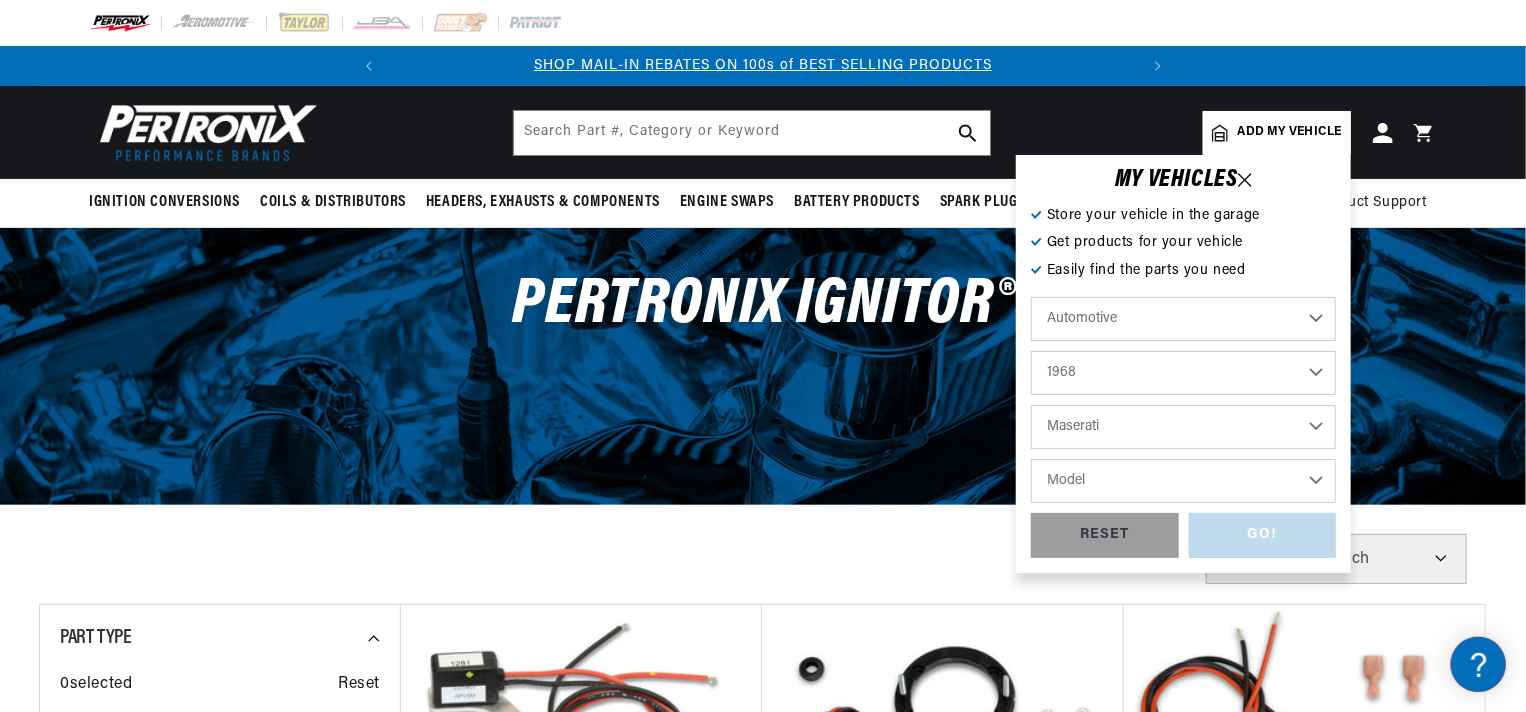 click on "Model
Mexico
Quattroporte" at bounding box center [1183, 481] 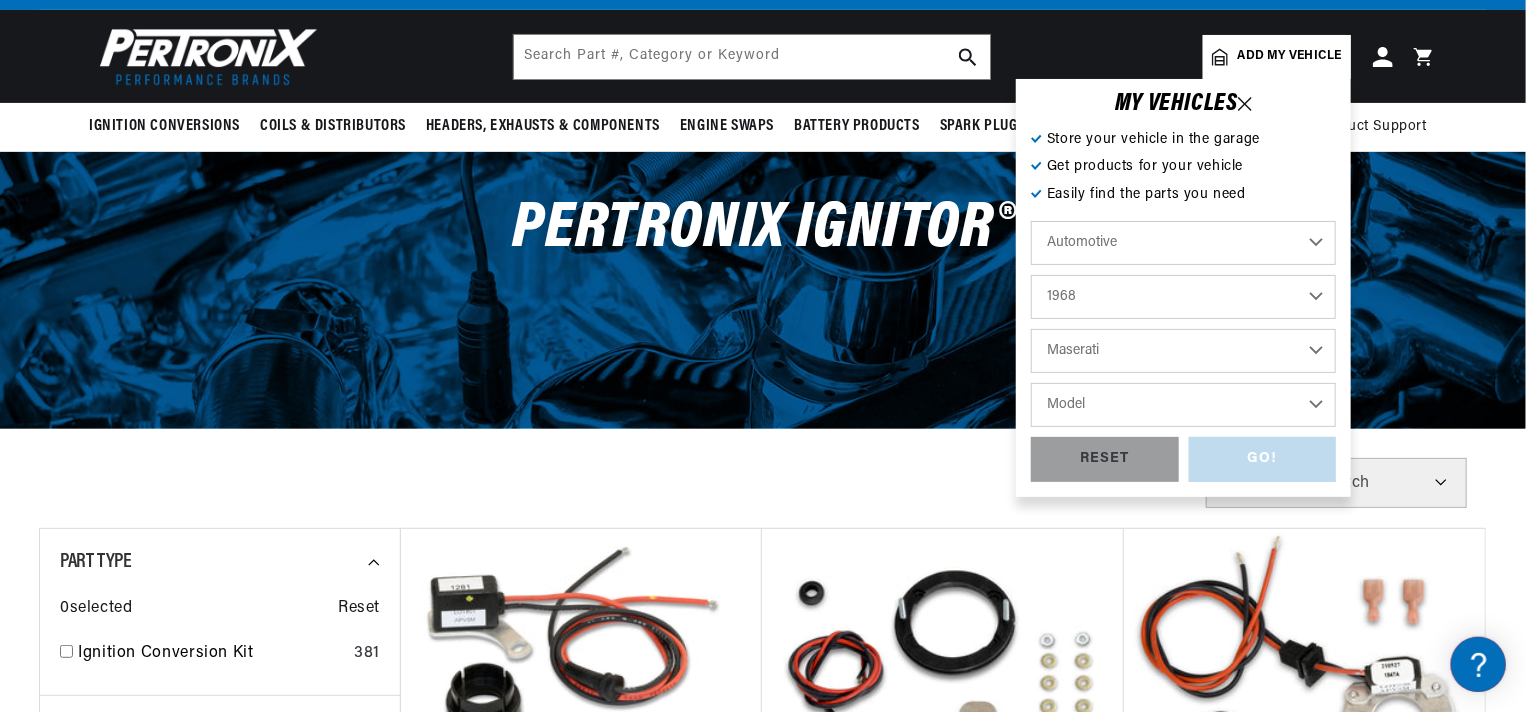 scroll, scrollTop: 84, scrollLeft: 0, axis: vertical 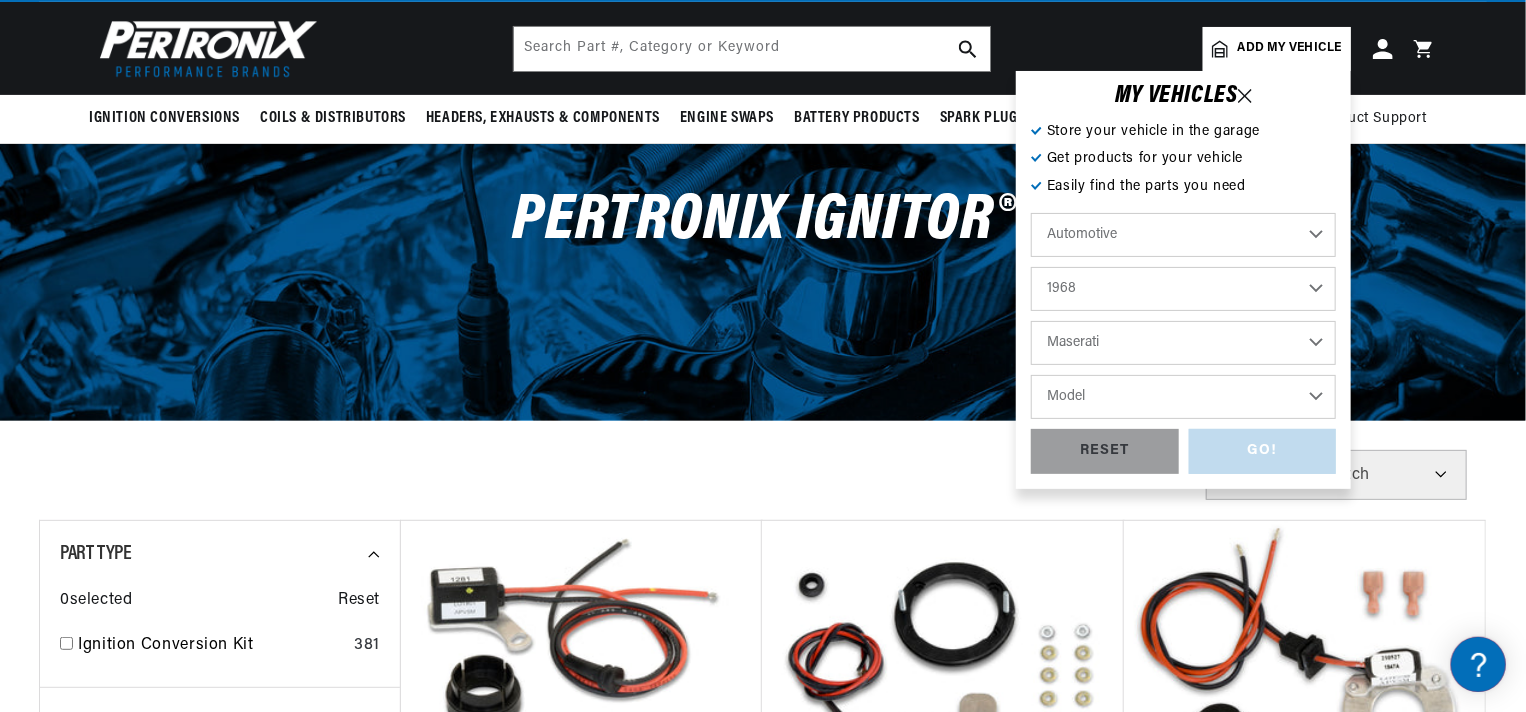 click on "Model
Mexico
Quattroporte" at bounding box center (1183, 397) 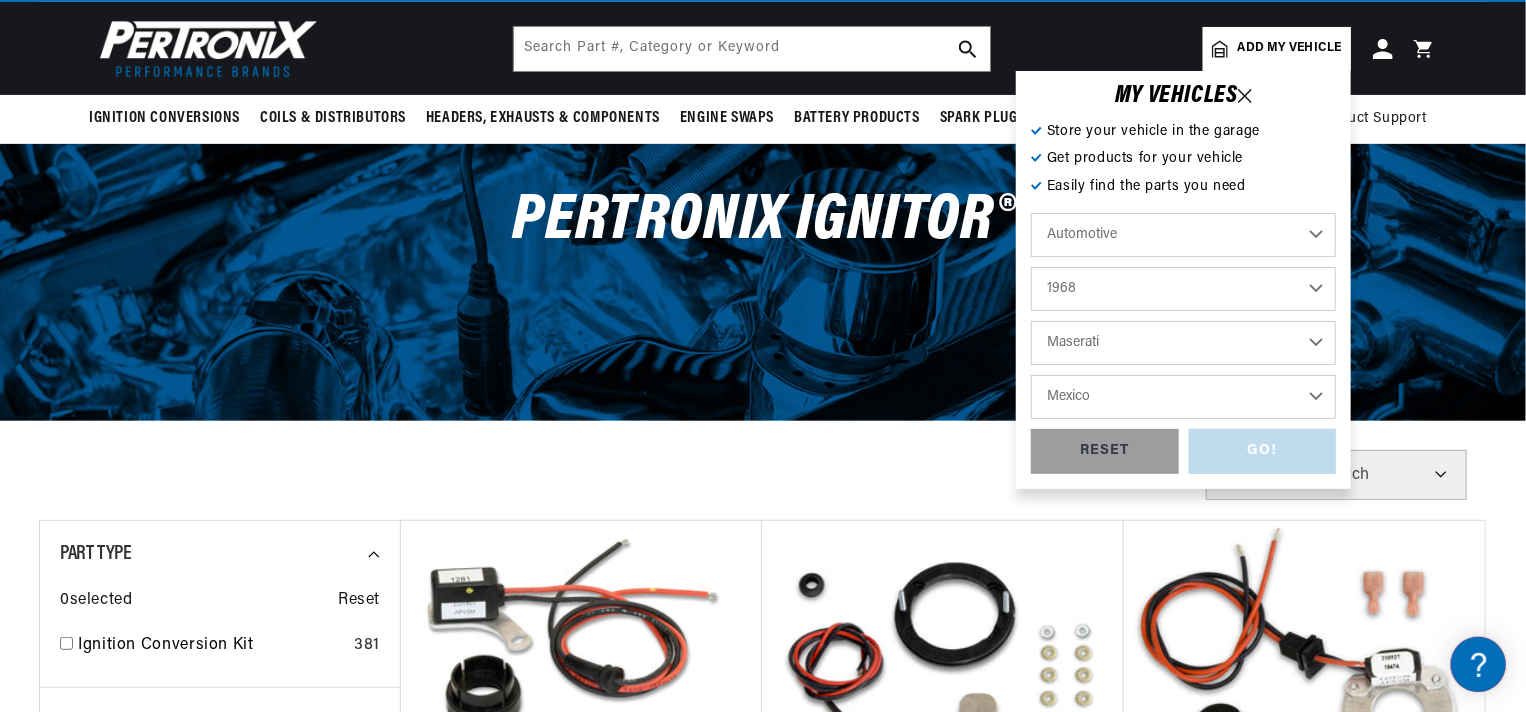 click on "Model
Mexico
Quattroporte" at bounding box center (1183, 397) 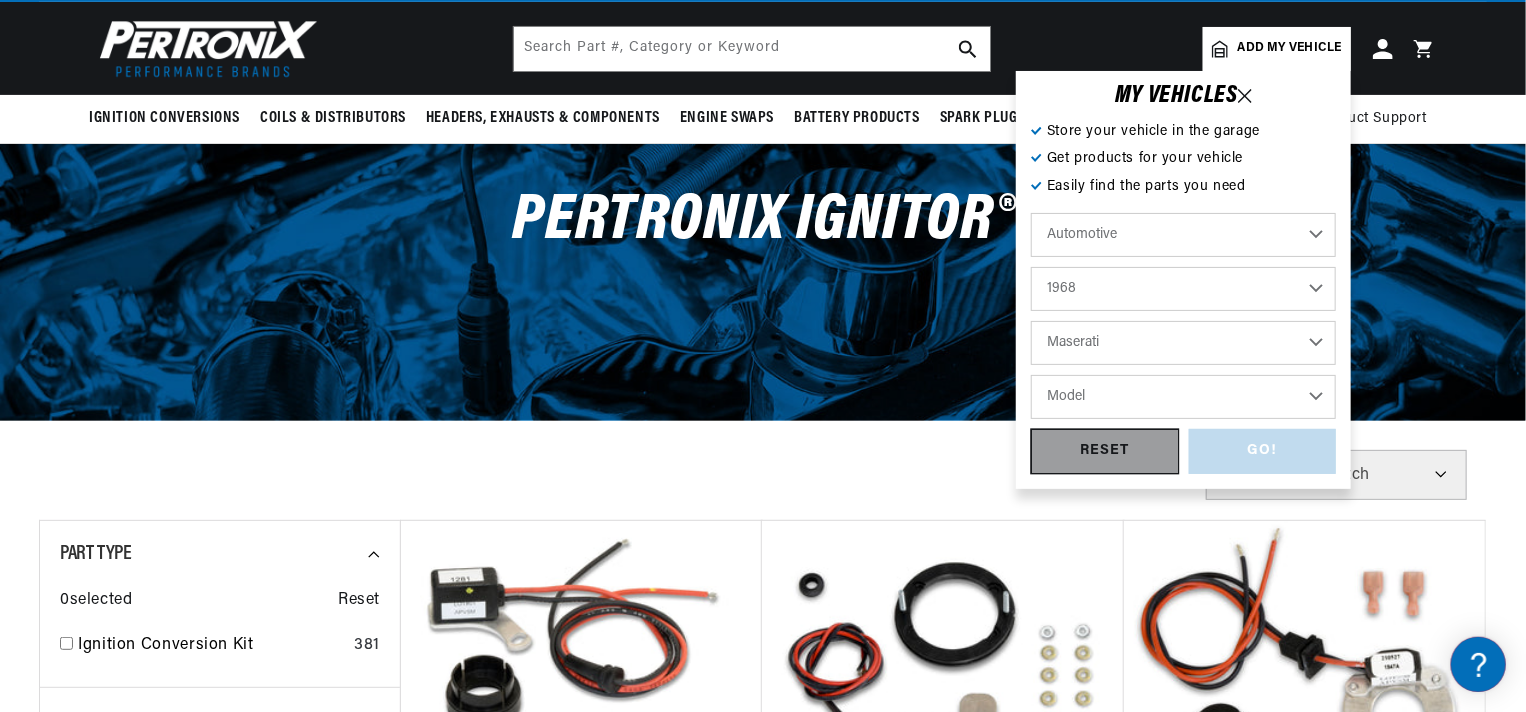 select on "Mexico" 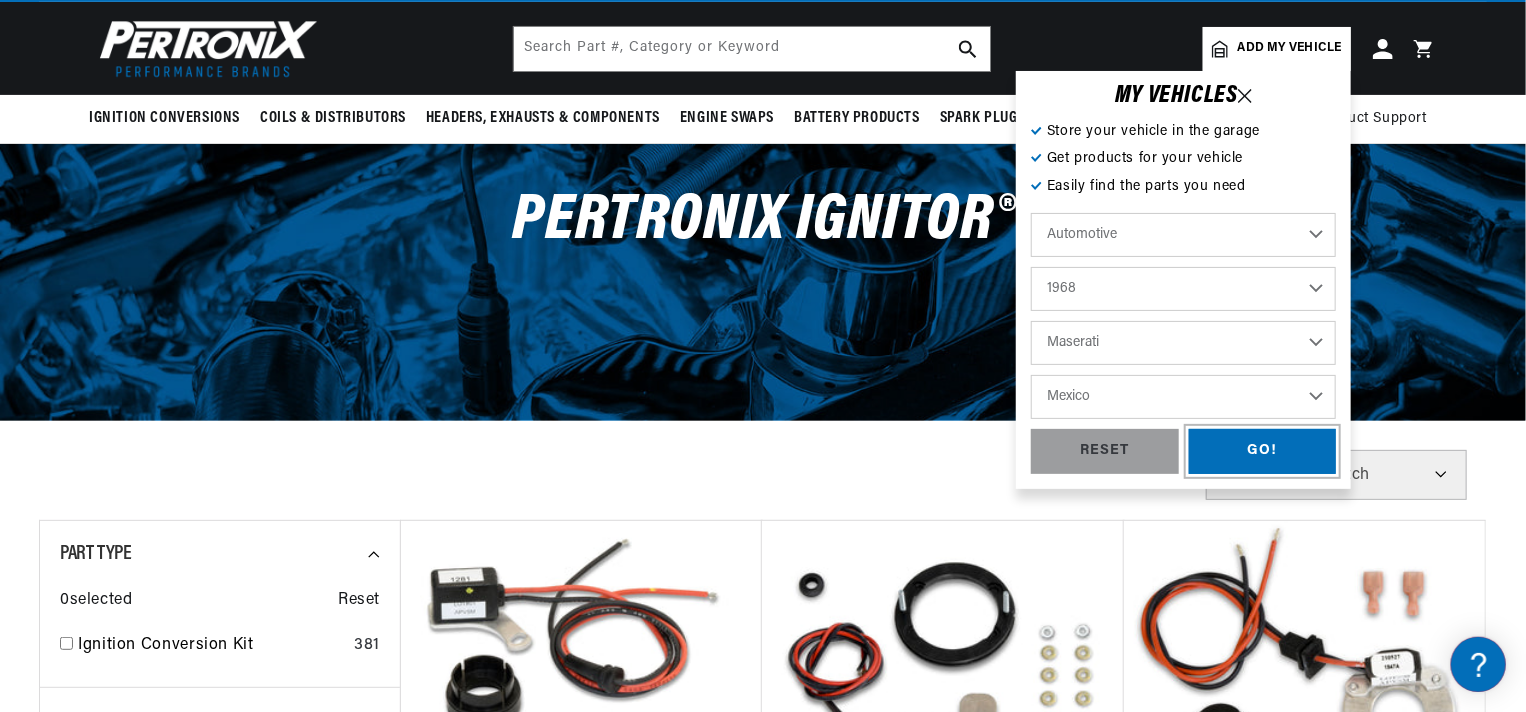 click on "GO!" at bounding box center [1263, 451] 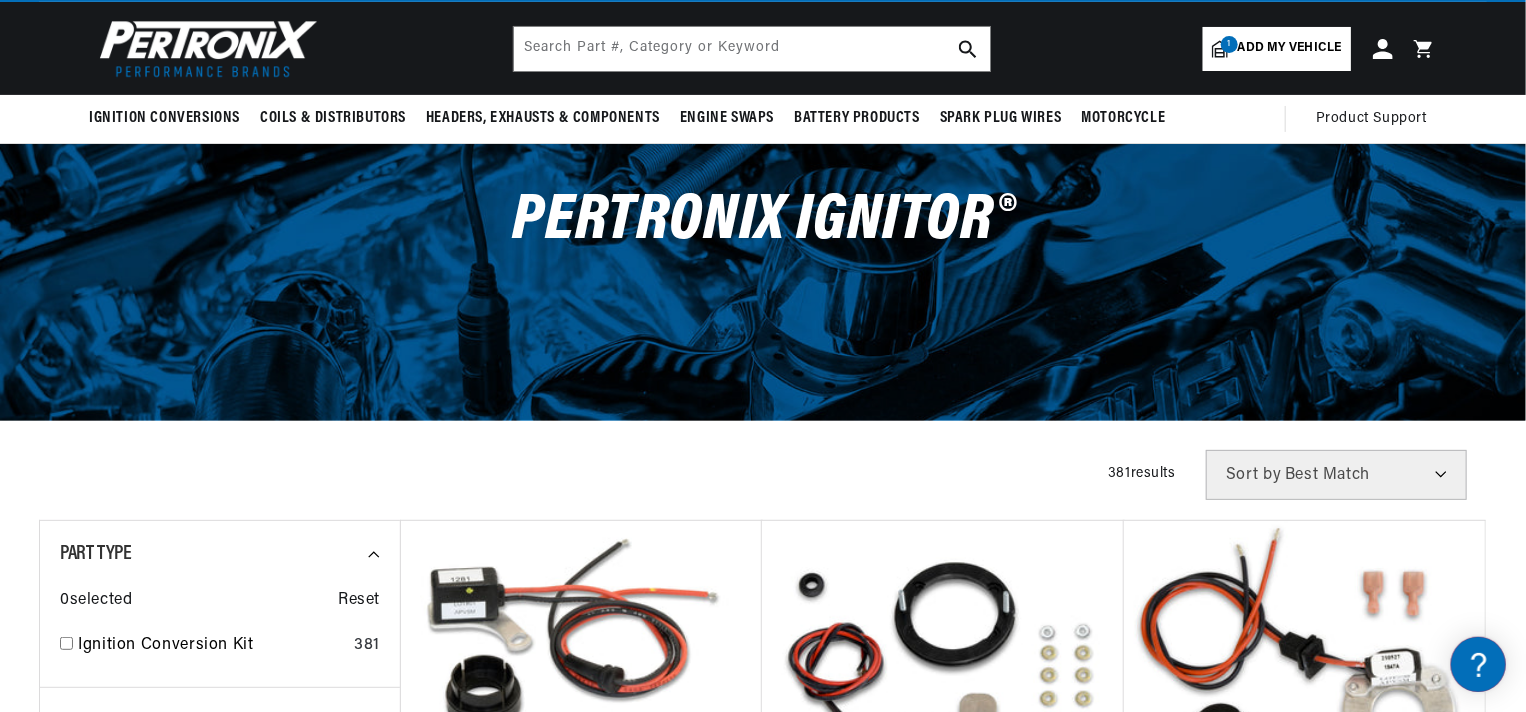 scroll, scrollTop: 0, scrollLeft: 321, axis: horizontal 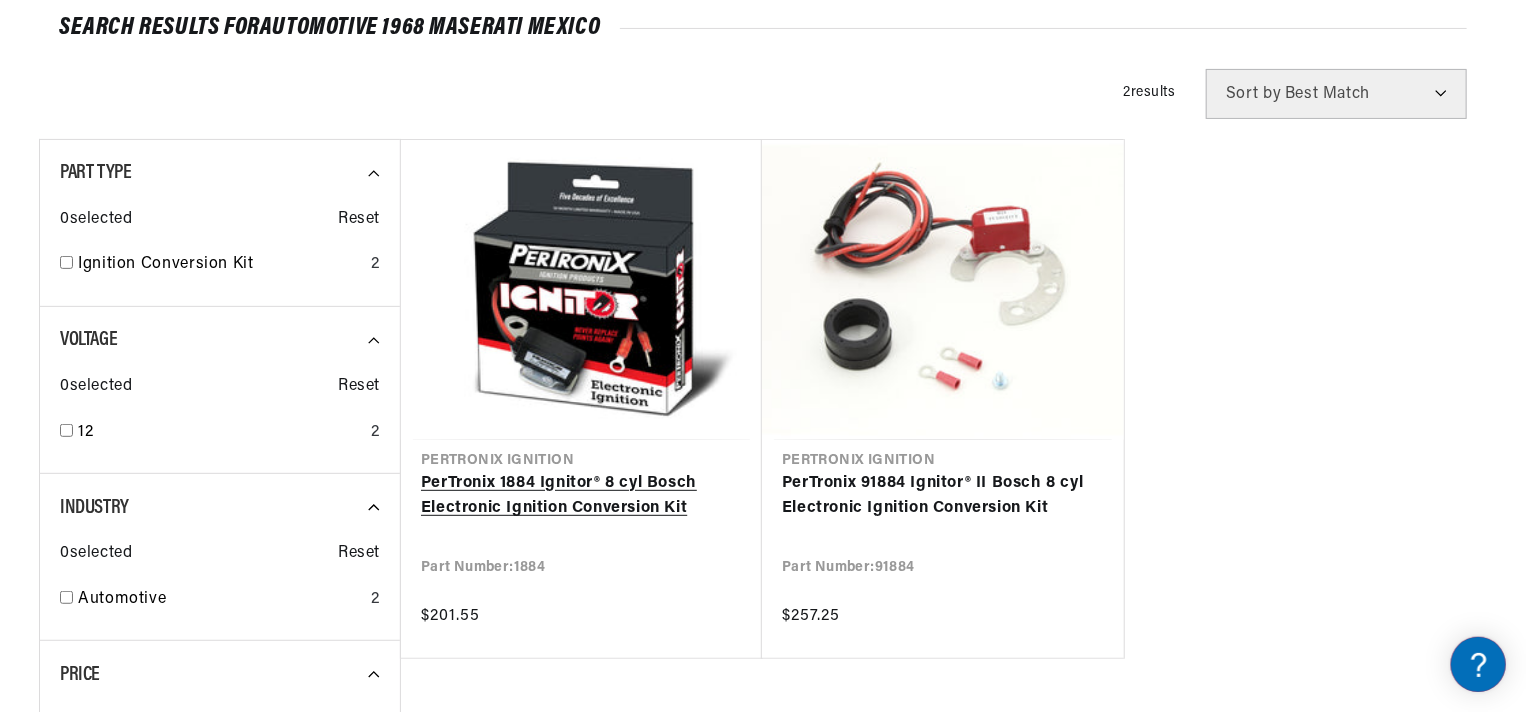 click on "PerTronix 1884 Ignitor® 8 cyl Bosch Electronic Ignition Conversion Kit" at bounding box center (581, 496) 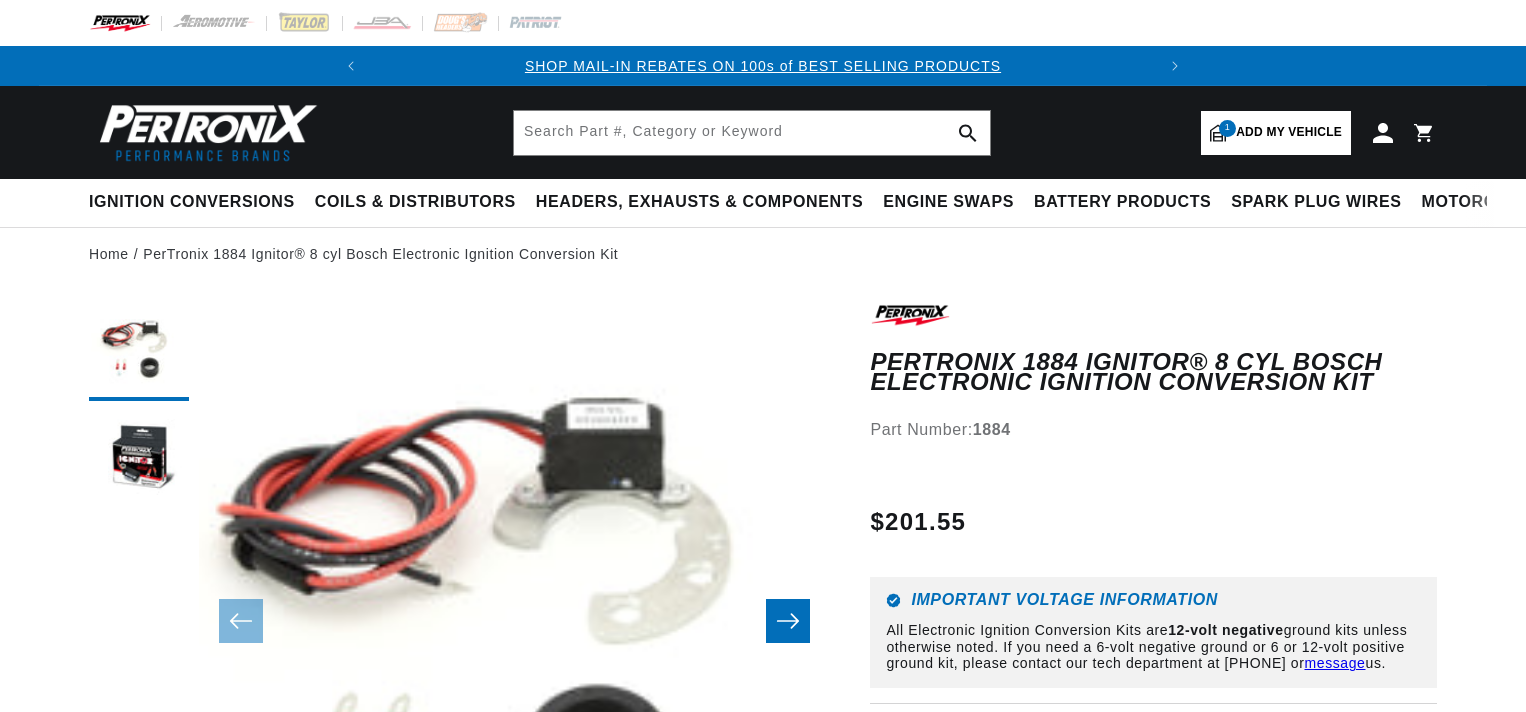 scroll, scrollTop: 0, scrollLeft: 0, axis: both 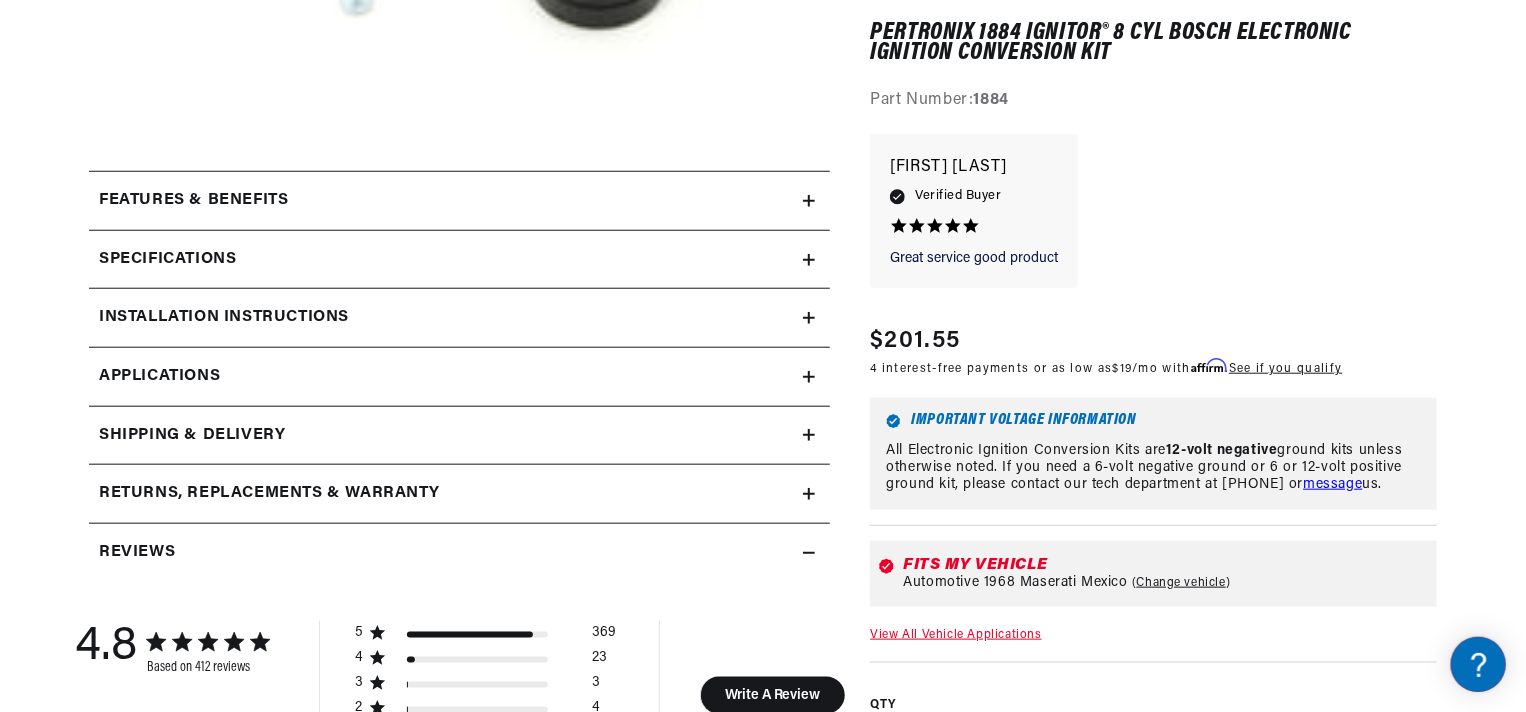 click on "Applications" at bounding box center [459, 377] 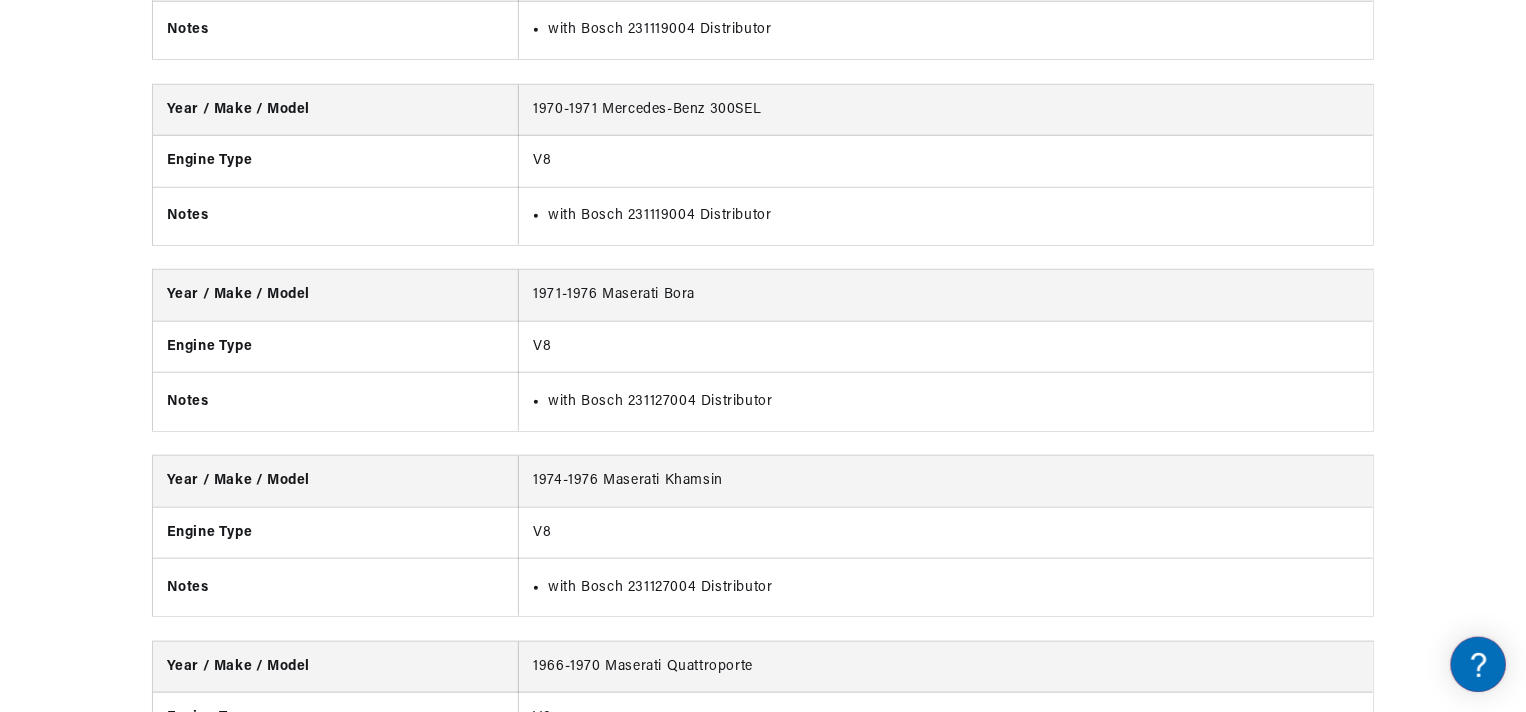 scroll, scrollTop: 4606, scrollLeft: 0, axis: vertical 